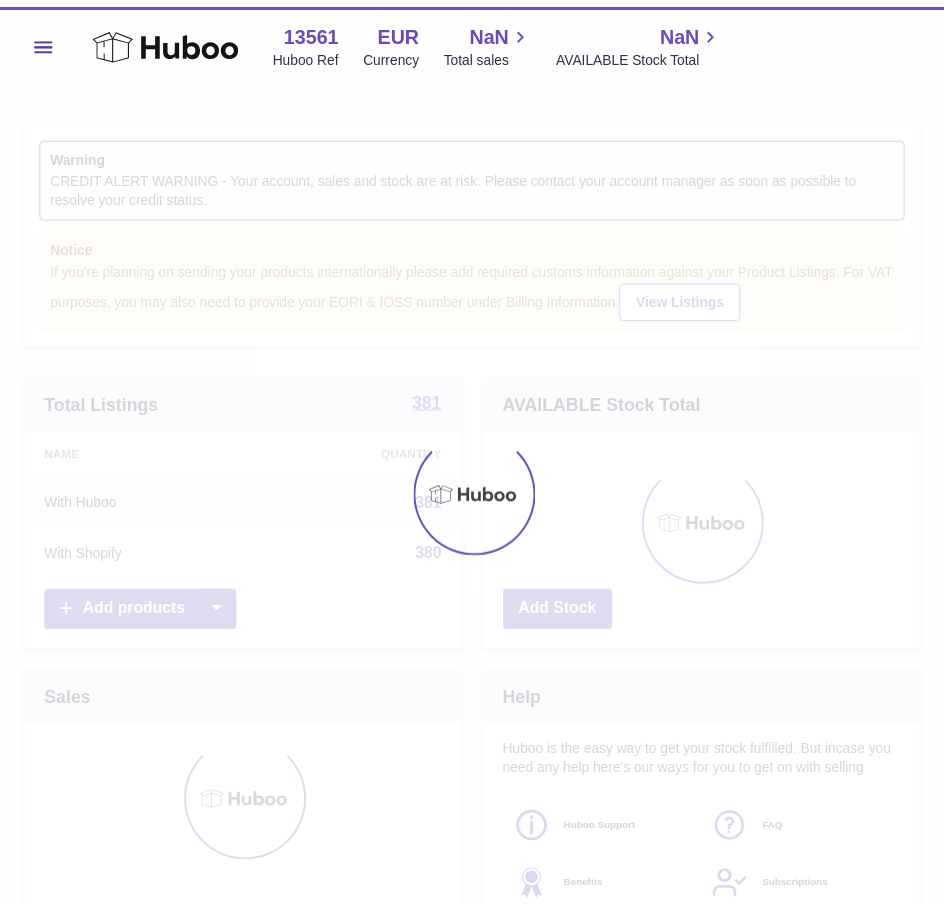 scroll, scrollTop: 0, scrollLeft: 0, axis: both 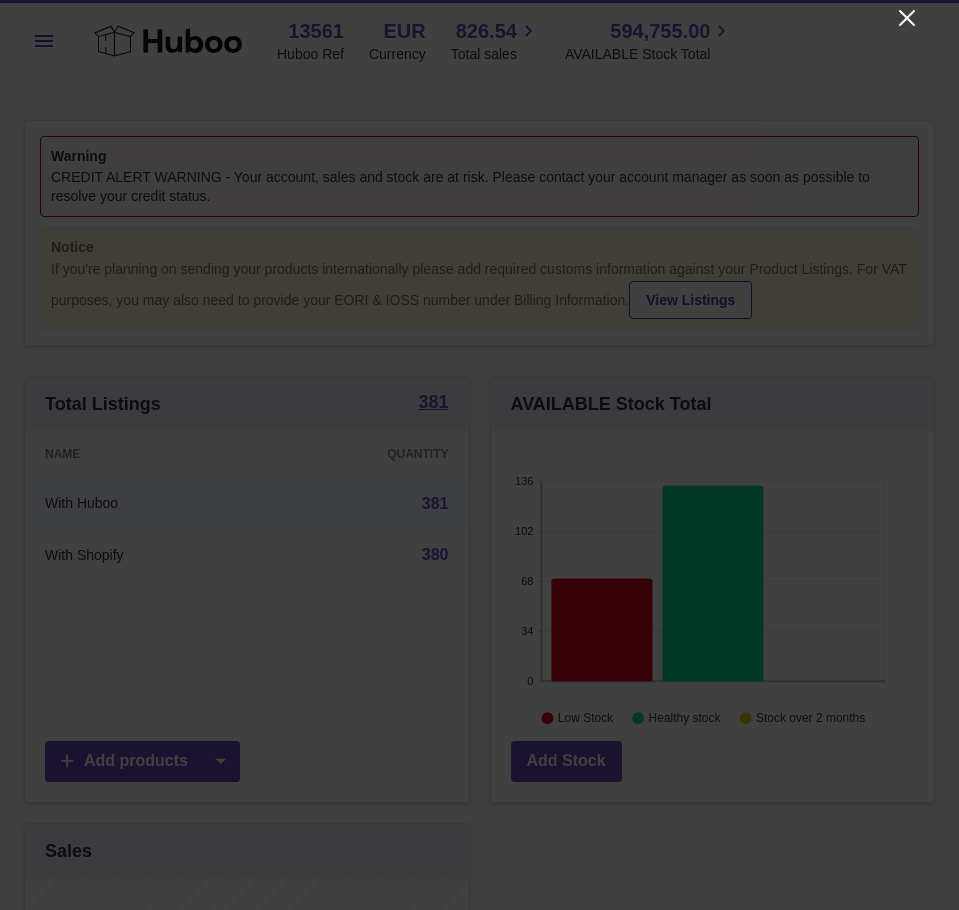 click 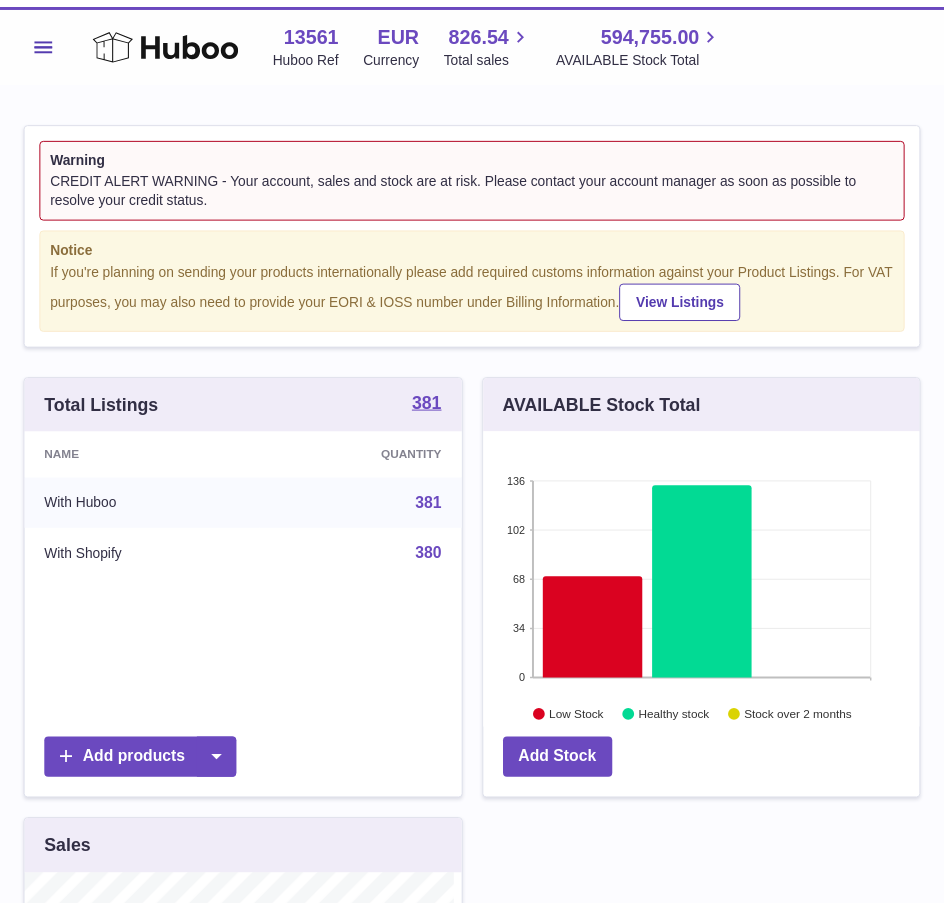 scroll, scrollTop: 312, scrollLeft: 436, axis: both 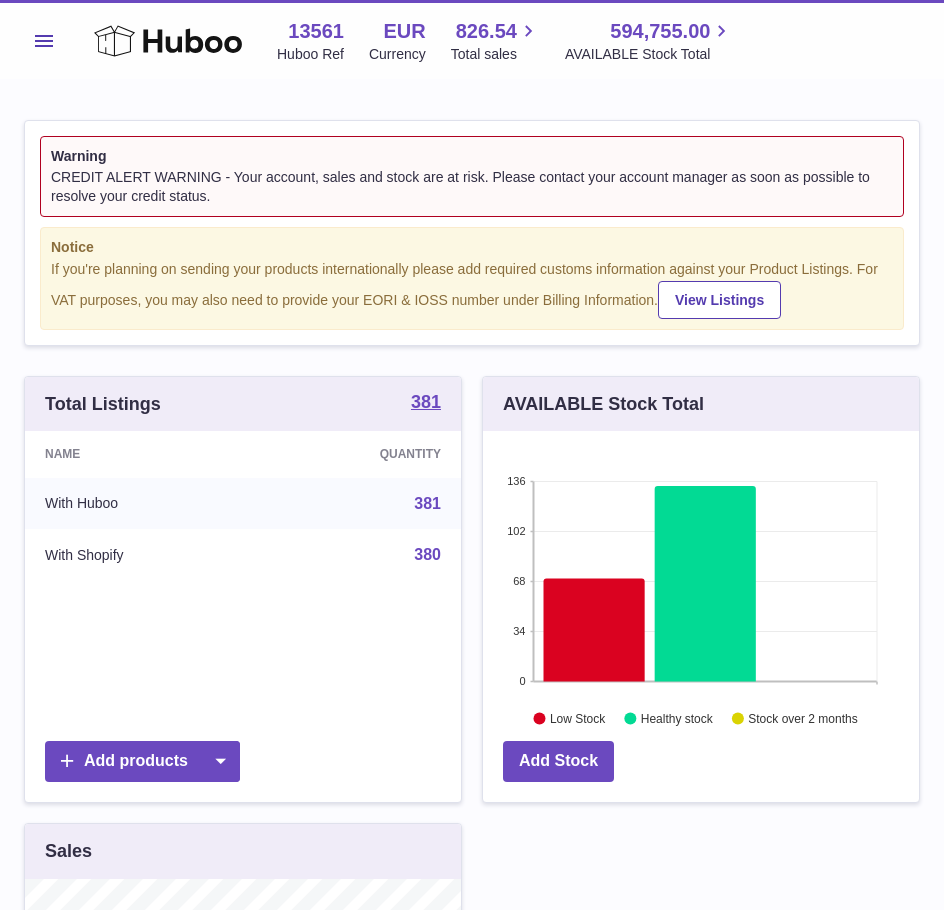click on "Menu" at bounding box center [44, 41] 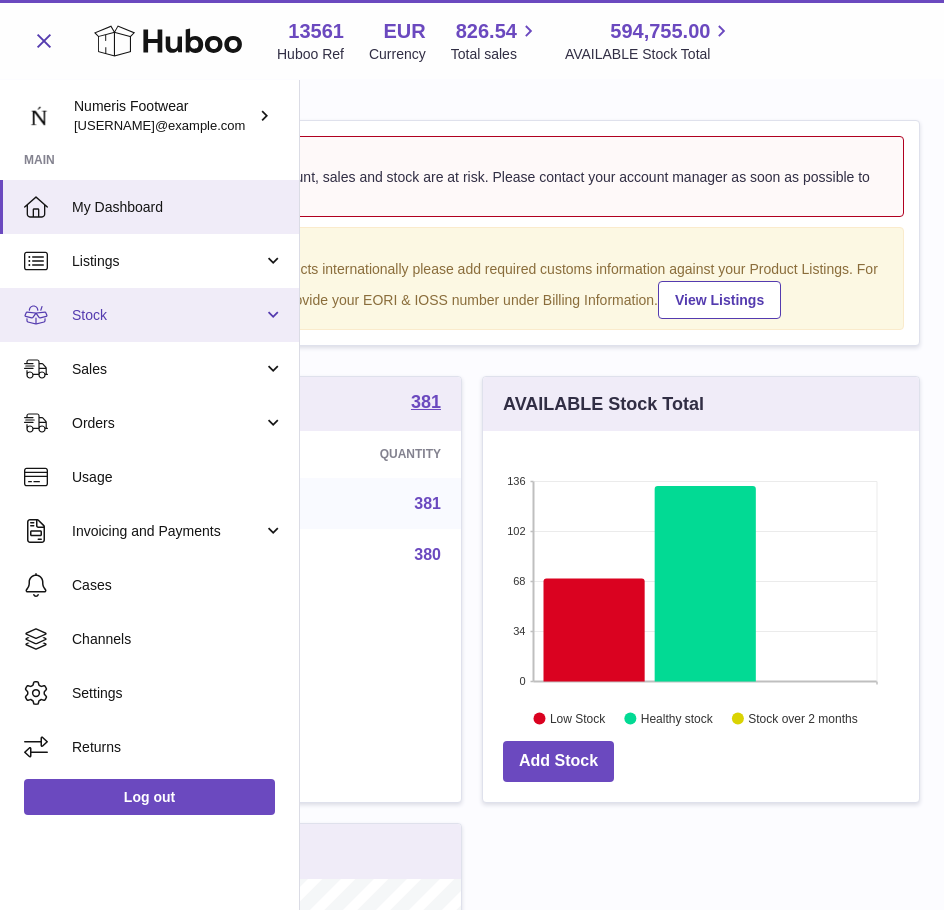 click on "Stock" at bounding box center (167, 315) 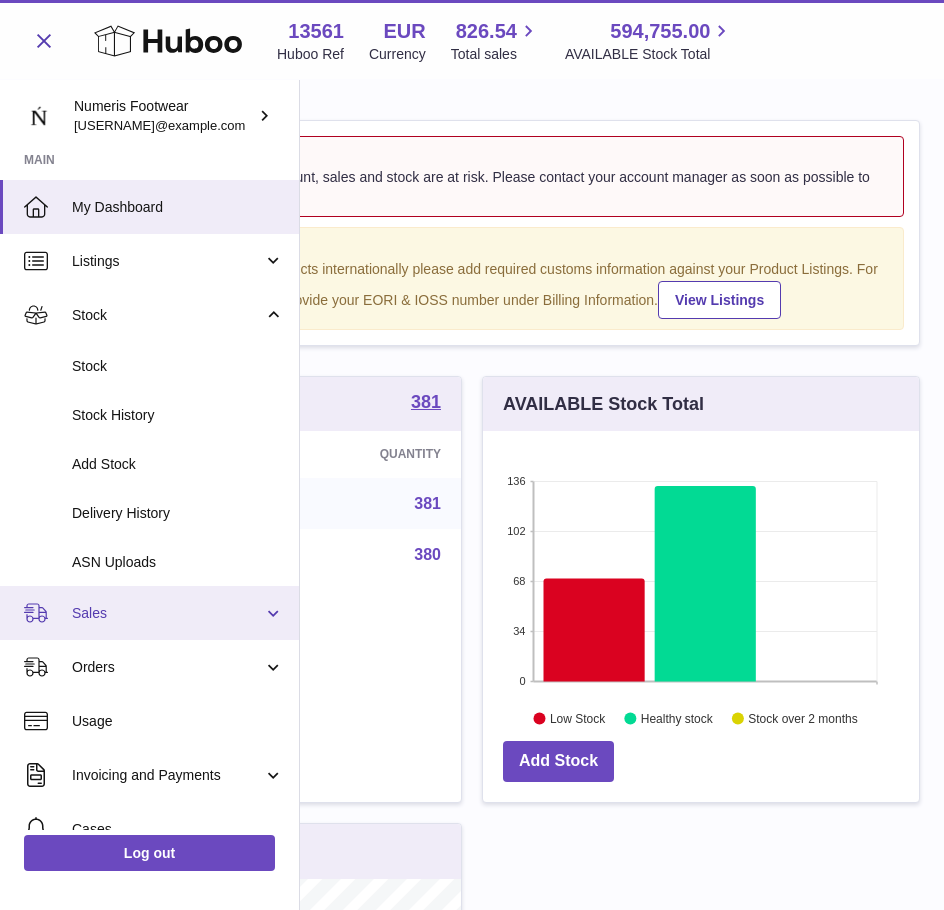 click on "Sales" at bounding box center [167, 613] 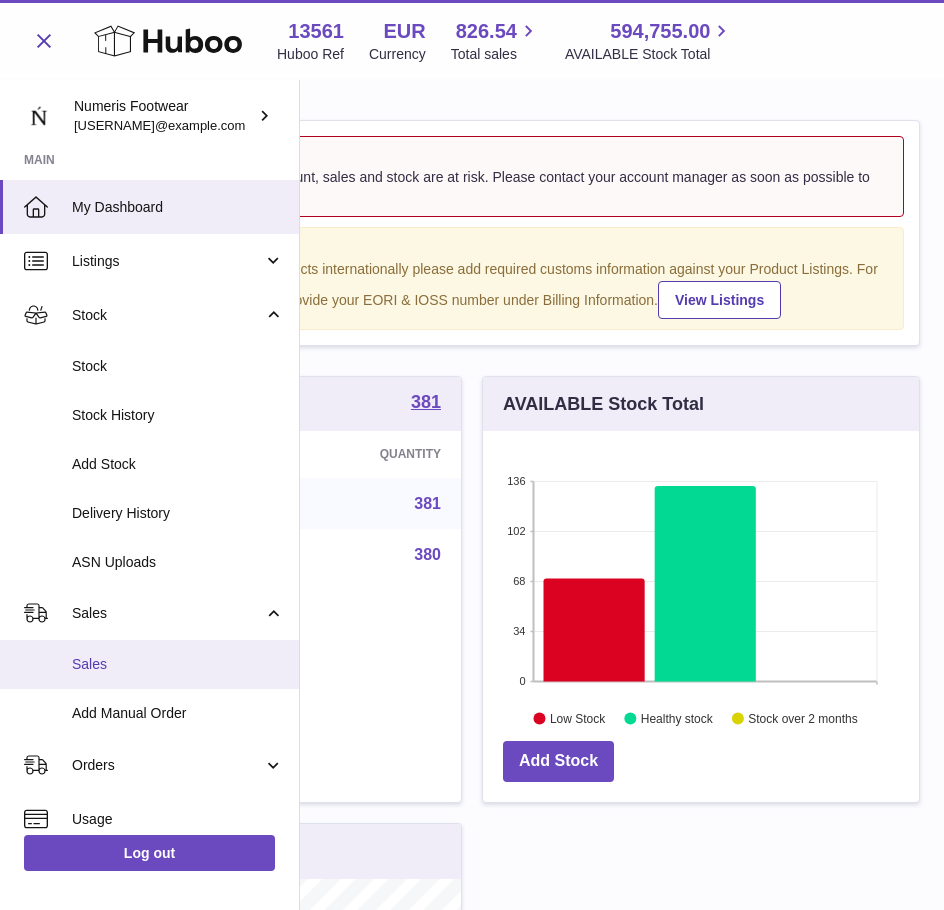 click on "Sales" at bounding box center (178, 664) 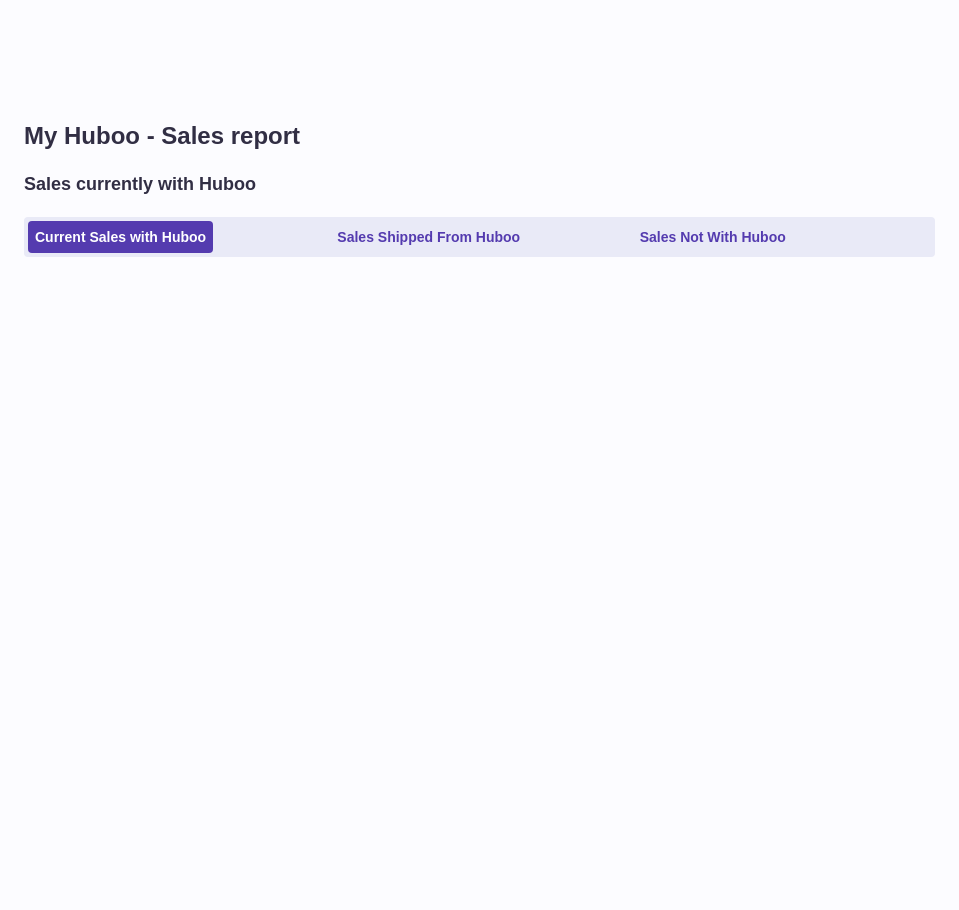 scroll, scrollTop: 0, scrollLeft: 0, axis: both 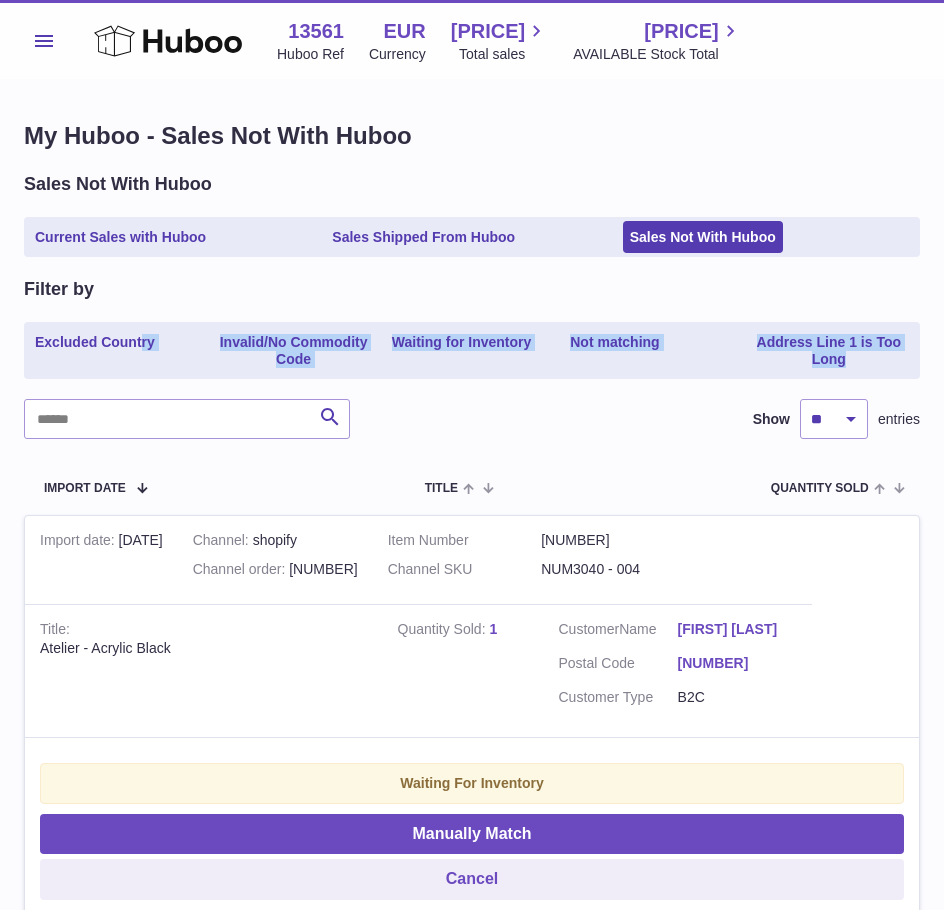 drag, startPoint x: 140, startPoint y: 352, endPoint x: 413, endPoint y: 386, distance: 275.10907 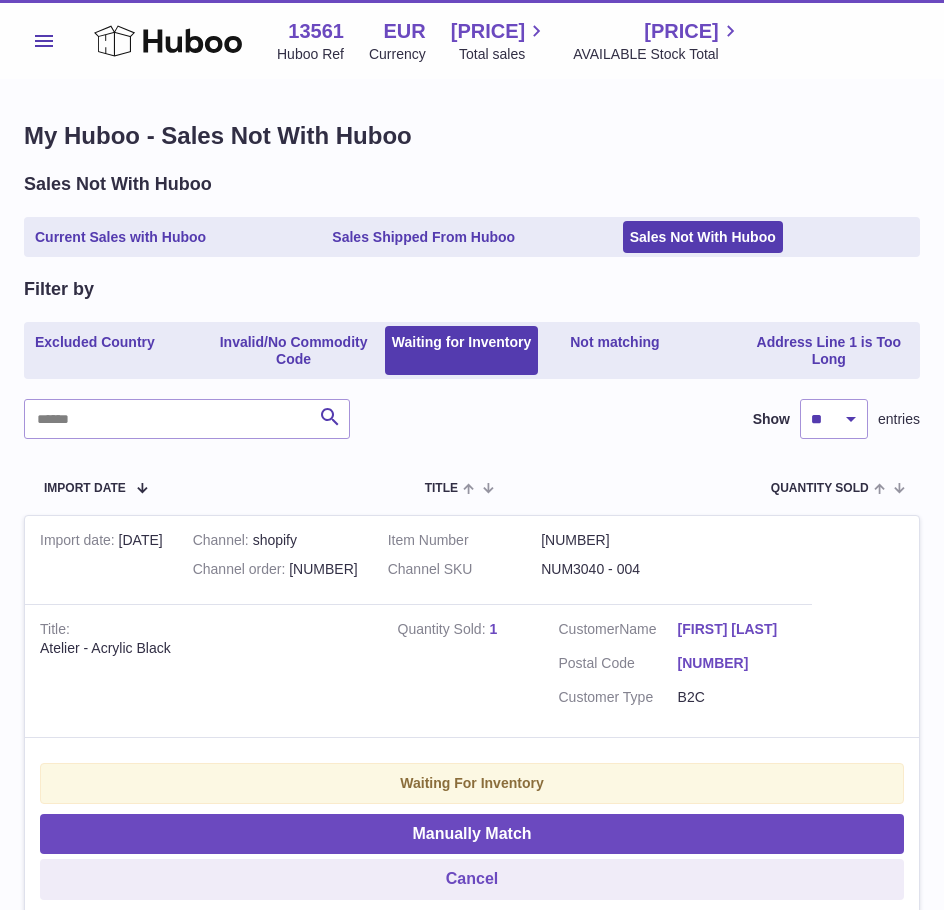 click on "Search
Show
** ** ** ***
entries" at bounding box center [472, 419] 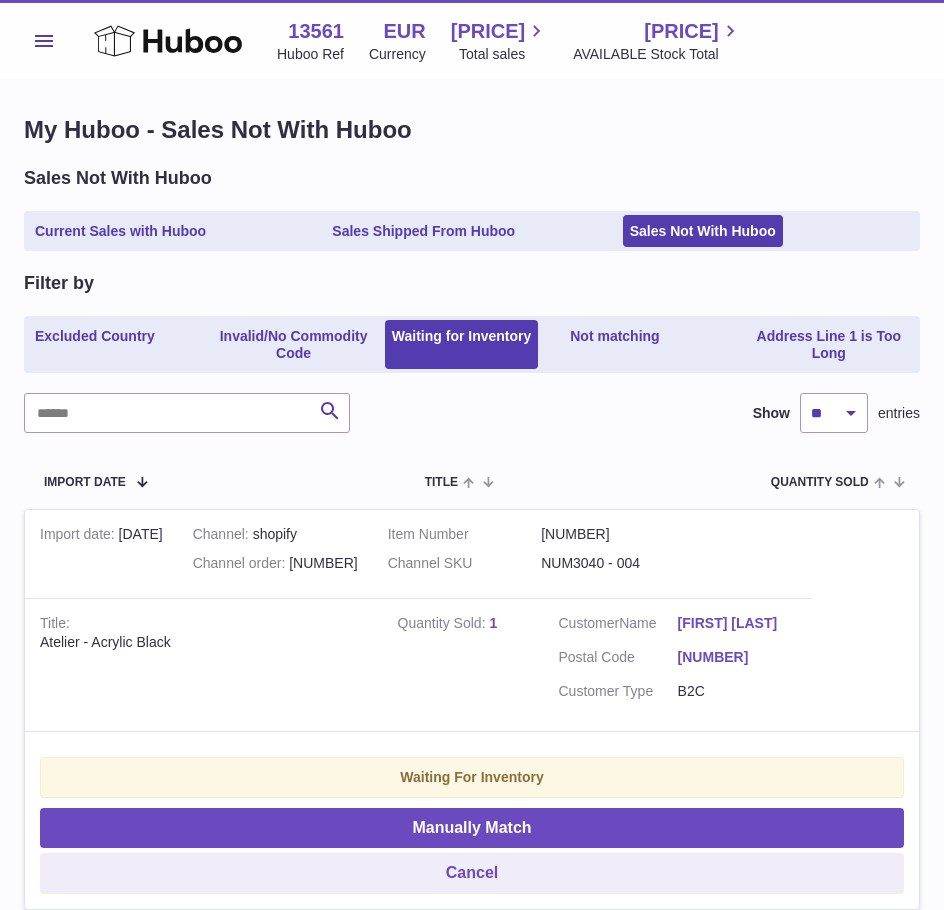 scroll, scrollTop: 0, scrollLeft: 0, axis: both 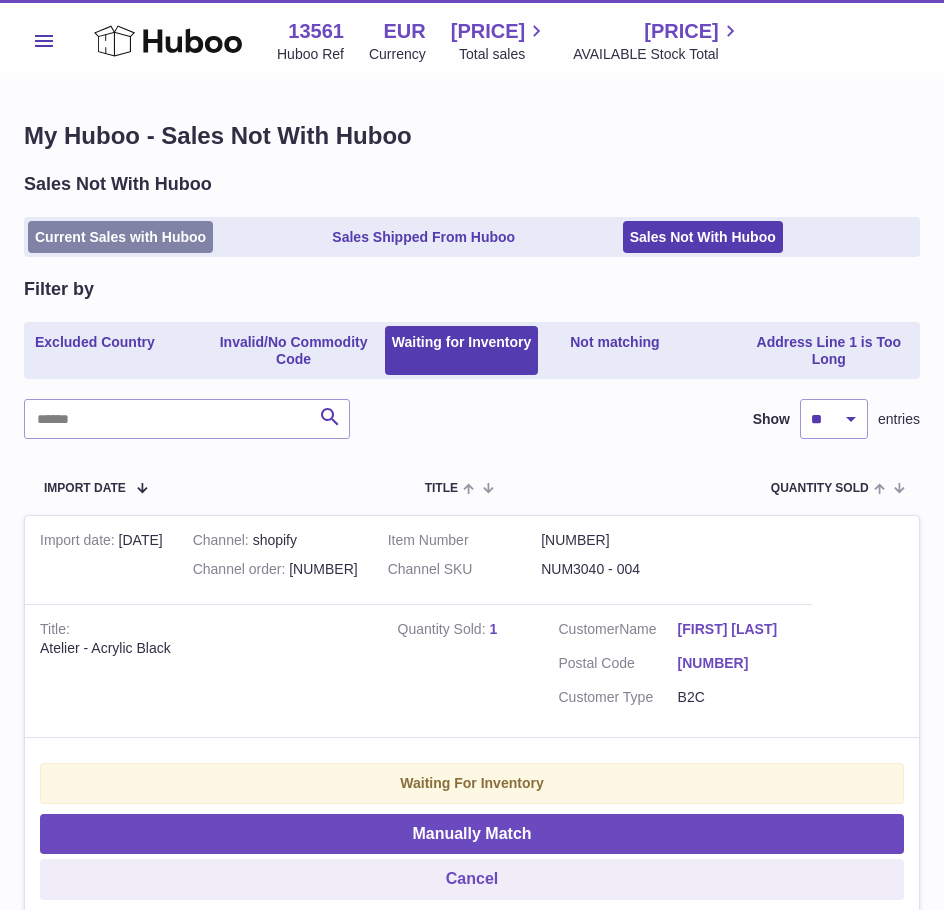 click on "Current Sales with Huboo" at bounding box center (120, 237) 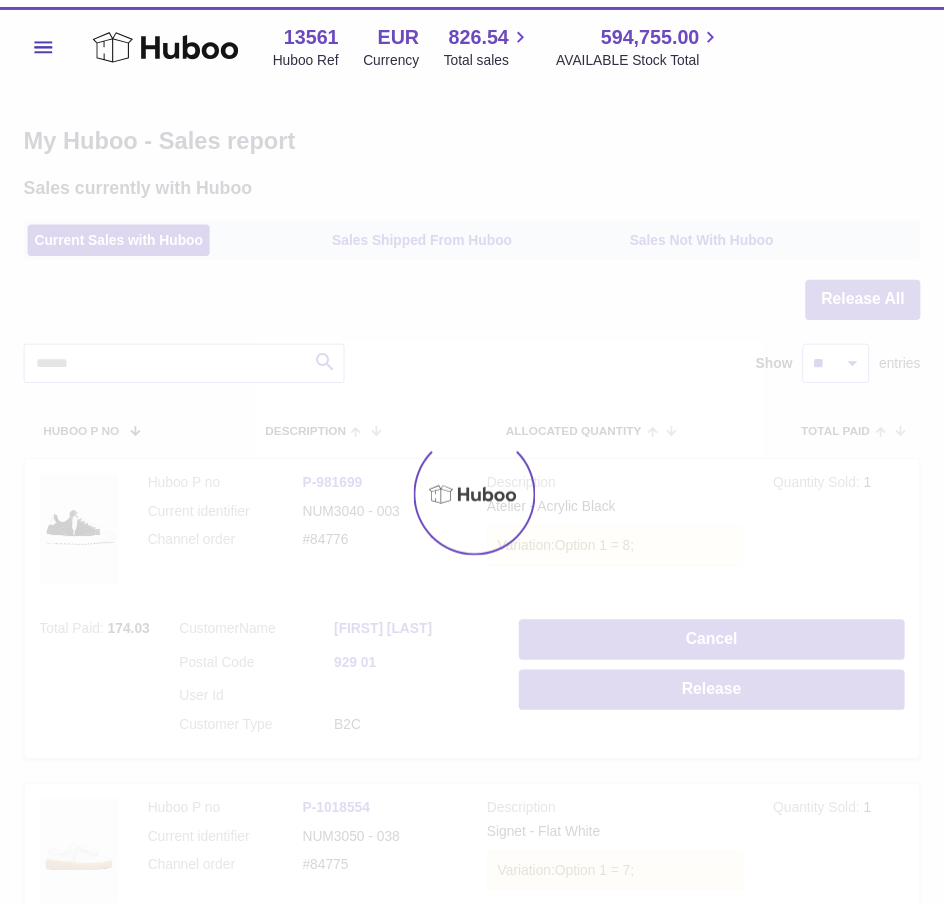 scroll, scrollTop: 0, scrollLeft: 0, axis: both 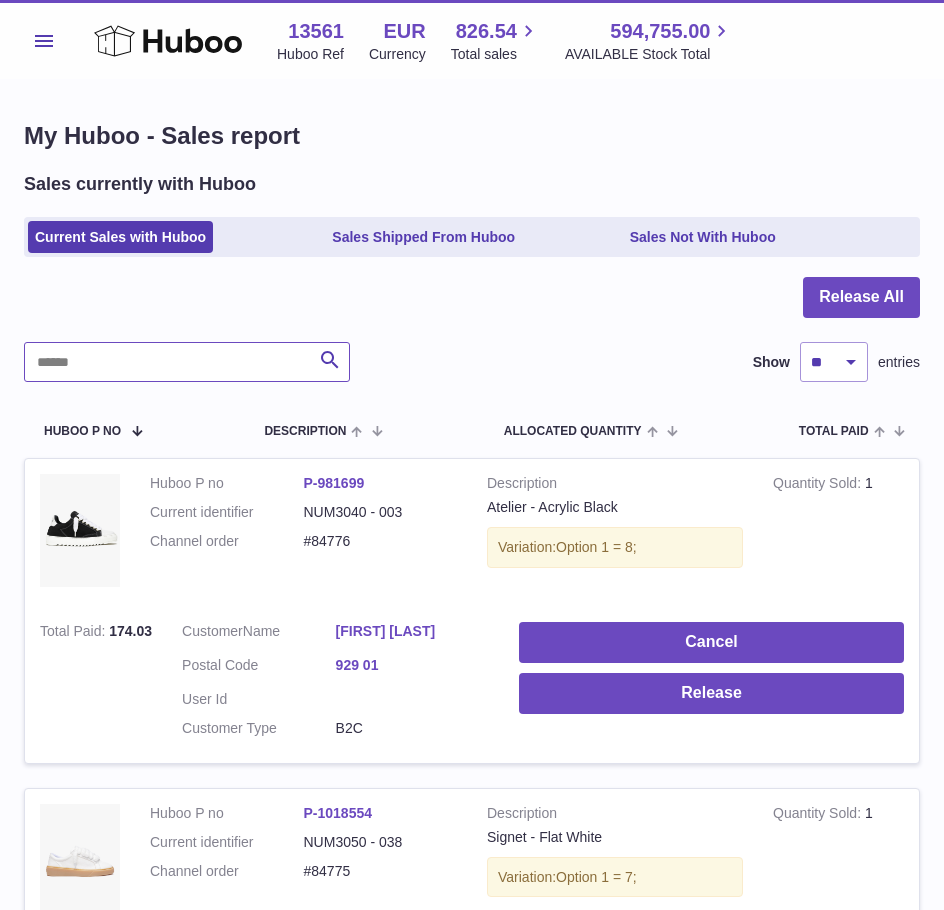 click at bounding box center [187, 362] 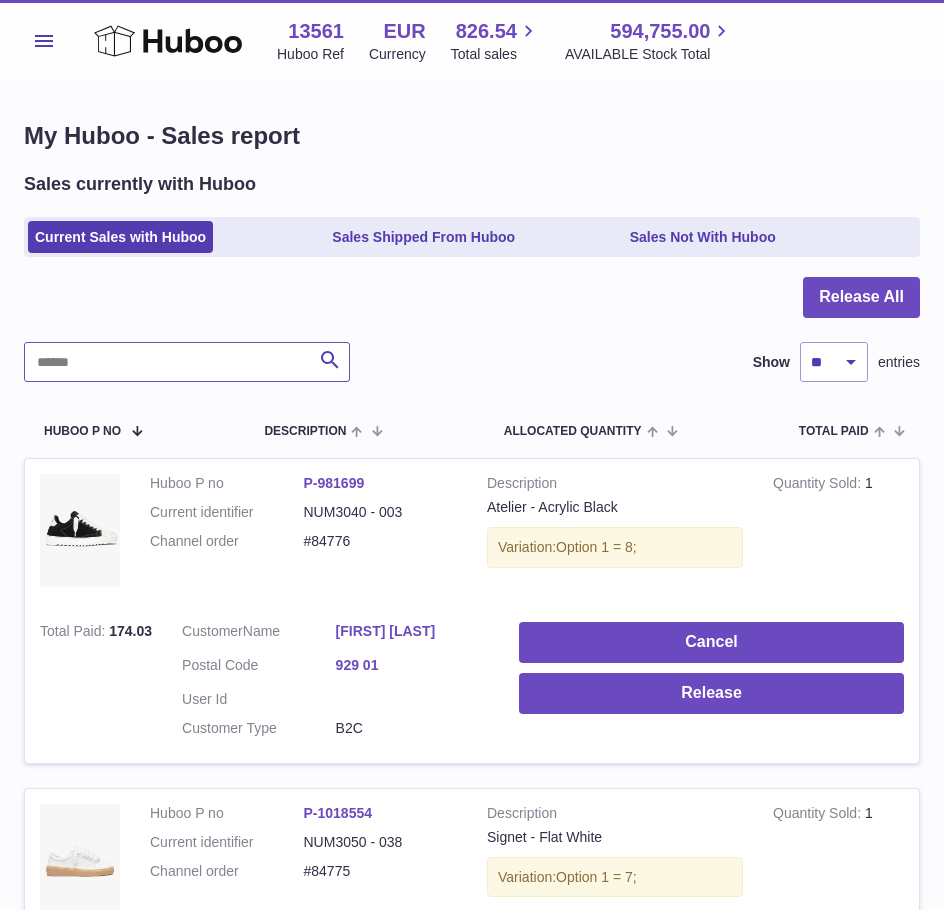 type on "*" 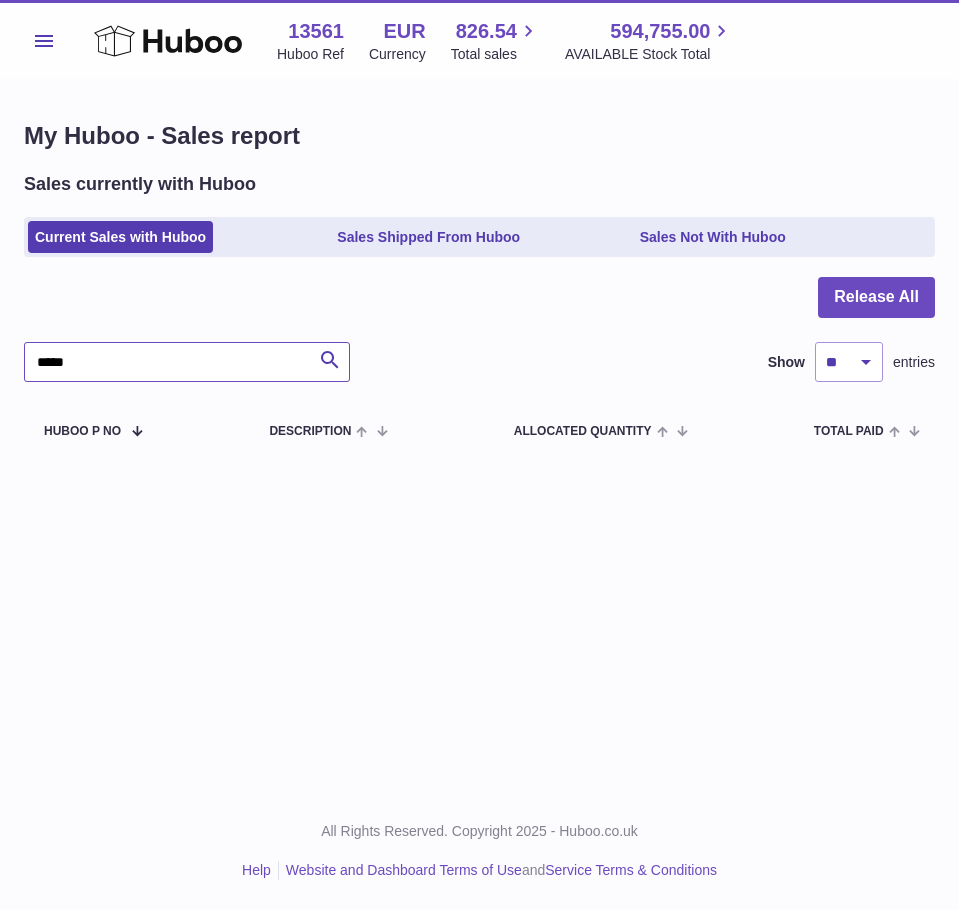 type on "******" 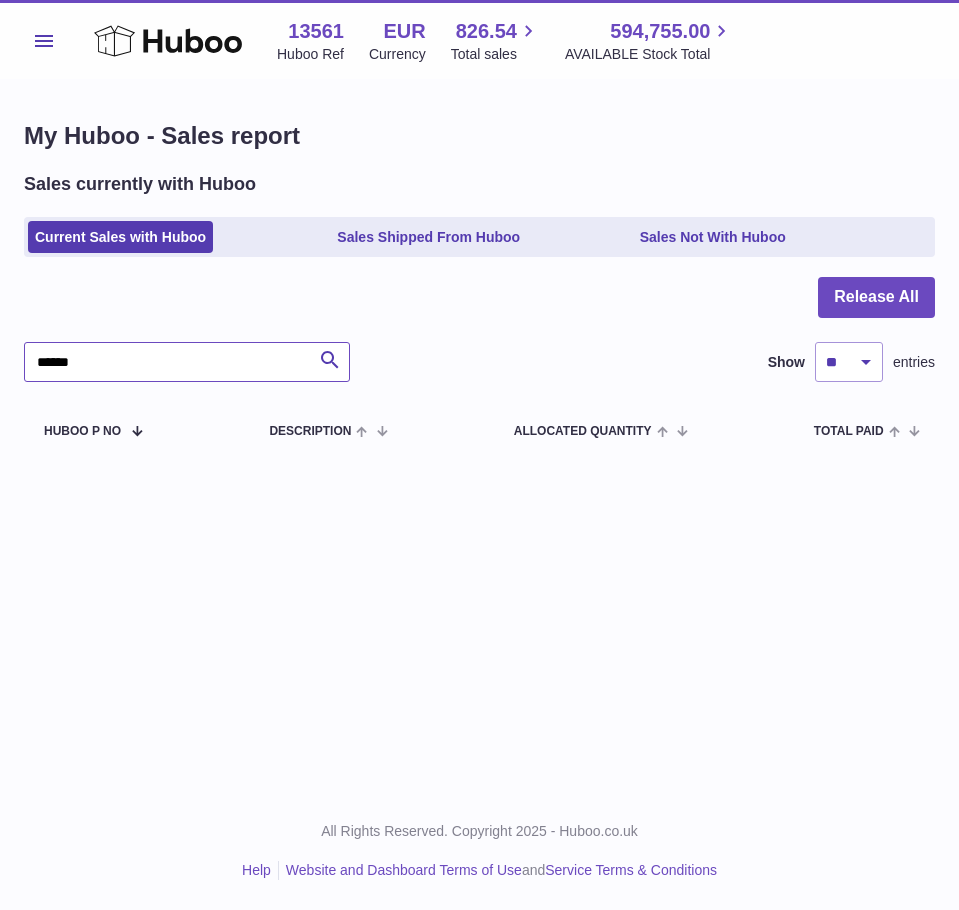 drag, startPoint x: 120, startPoint y: 370, endPoint x: -79, endPoint y: 395, distance: 200.56421 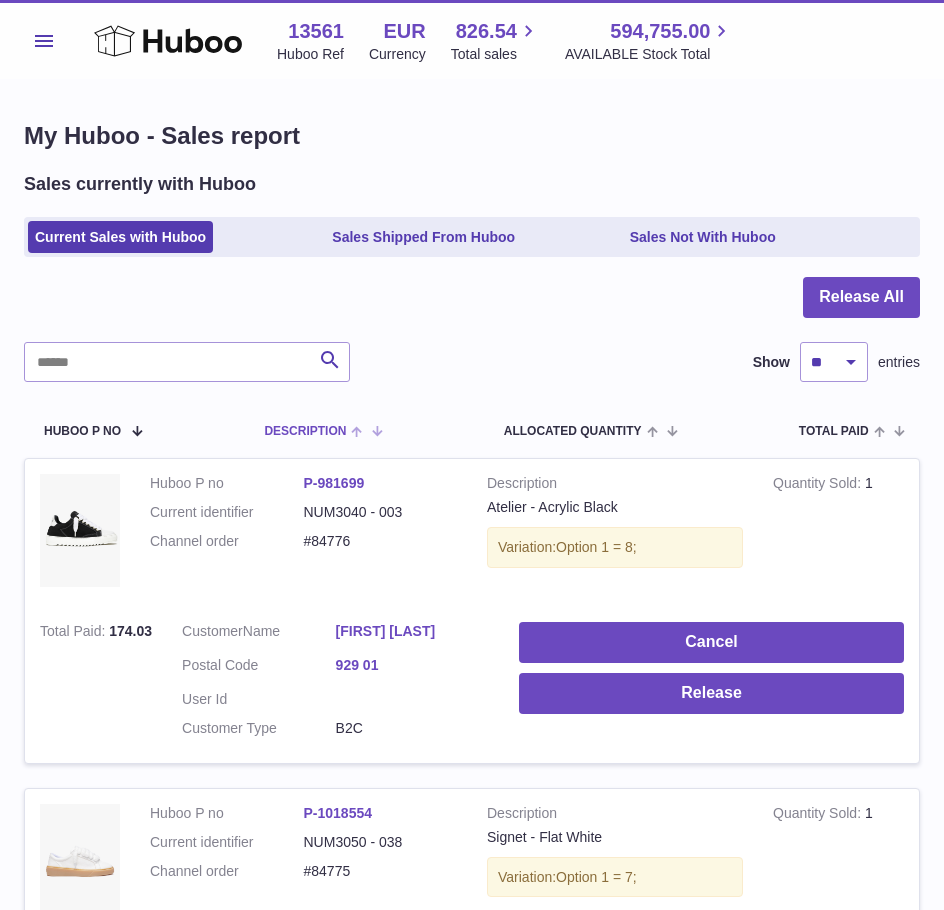 click at bounding box center [361, 430] 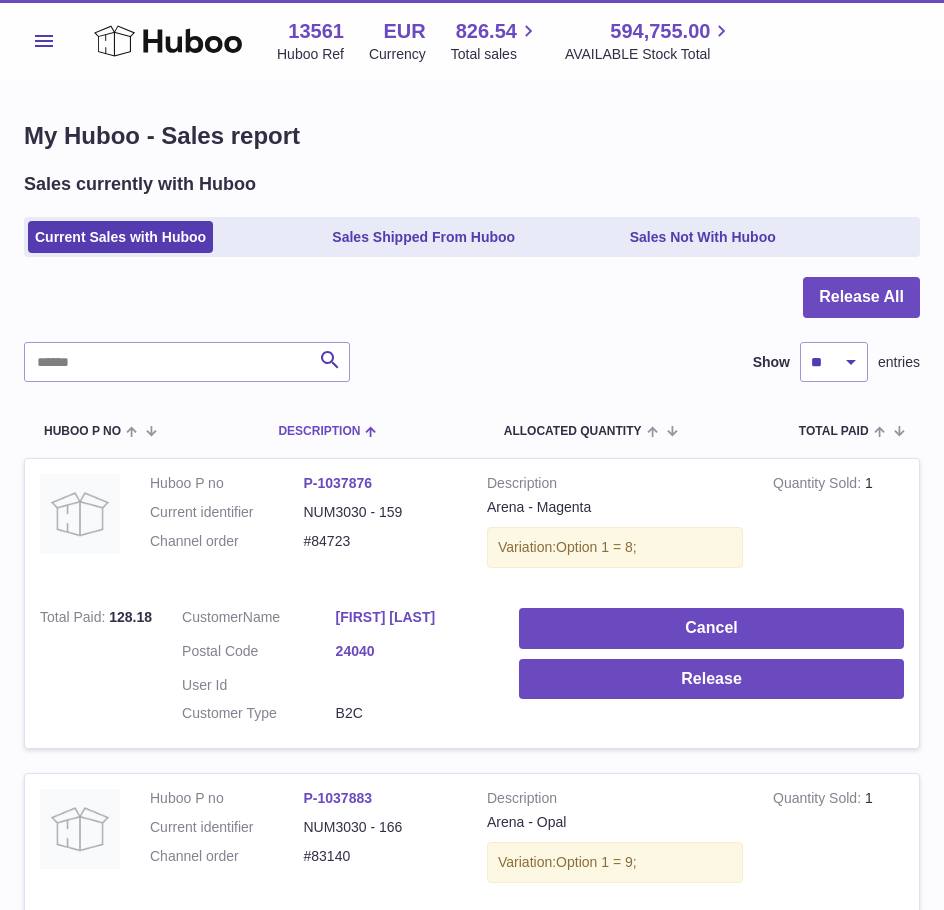 click on "Description" at bounding box center (319, 431) 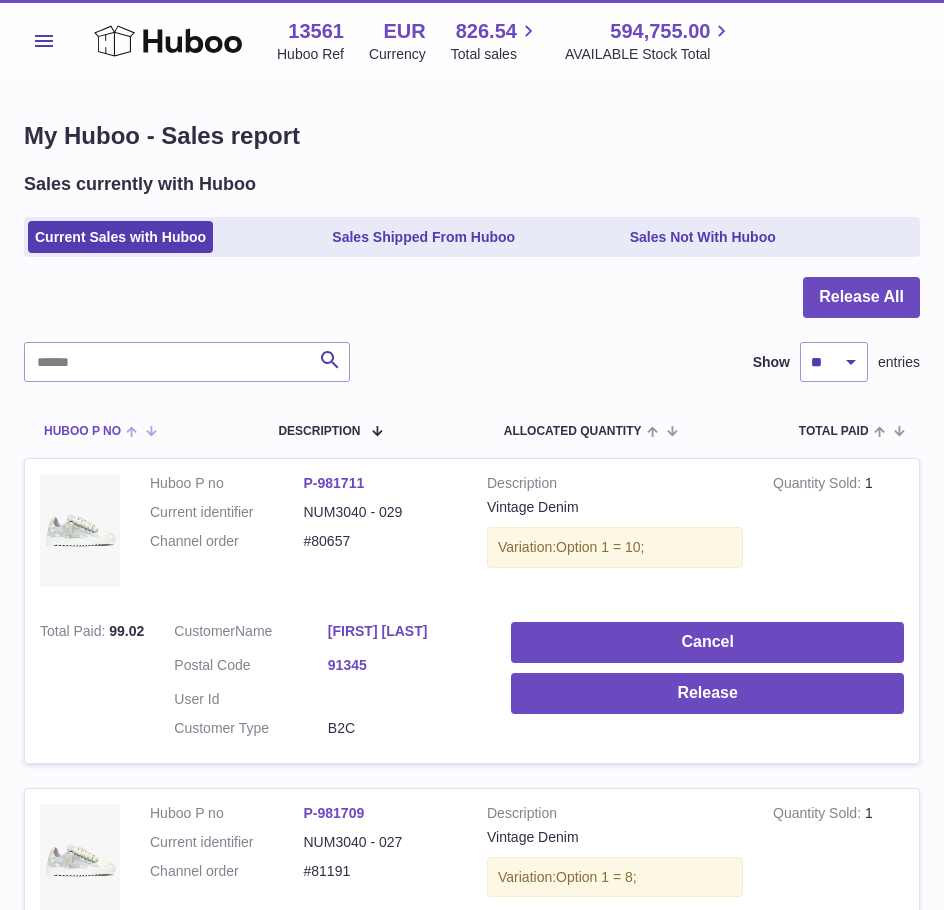 click on "Huboo P no" at bounding box center [82, 431] 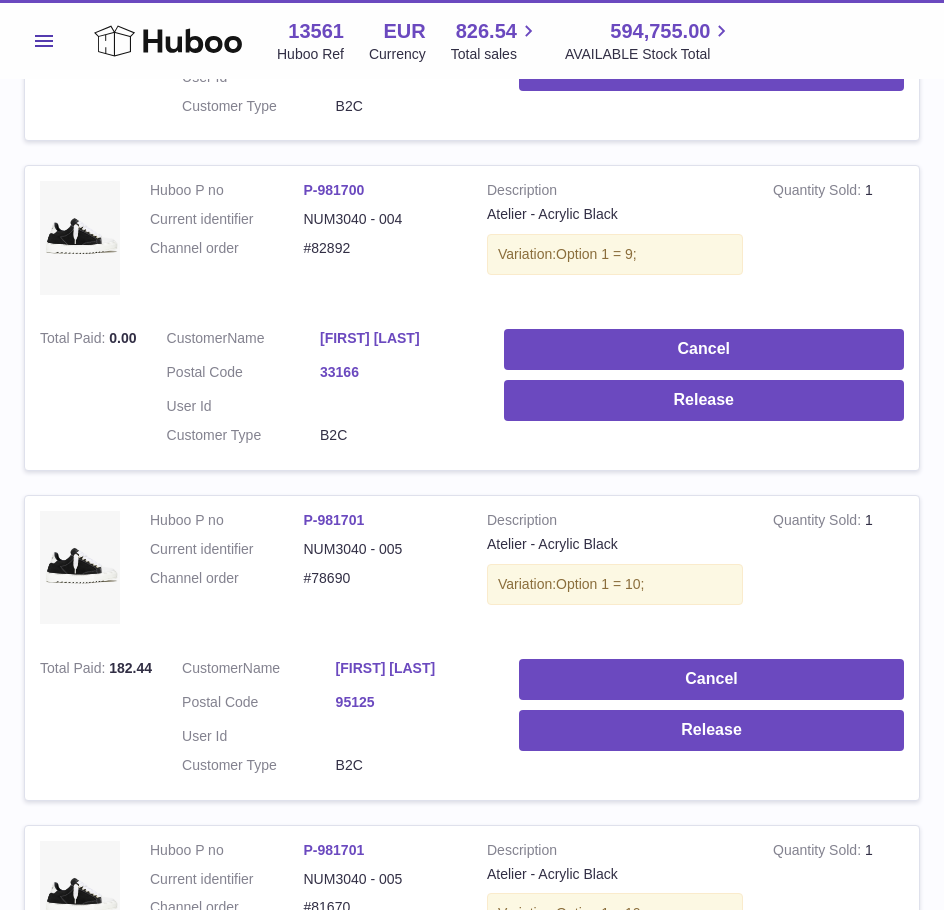 scroll, scrollTop: 3053, scrollLeft: 0, axis: vertical 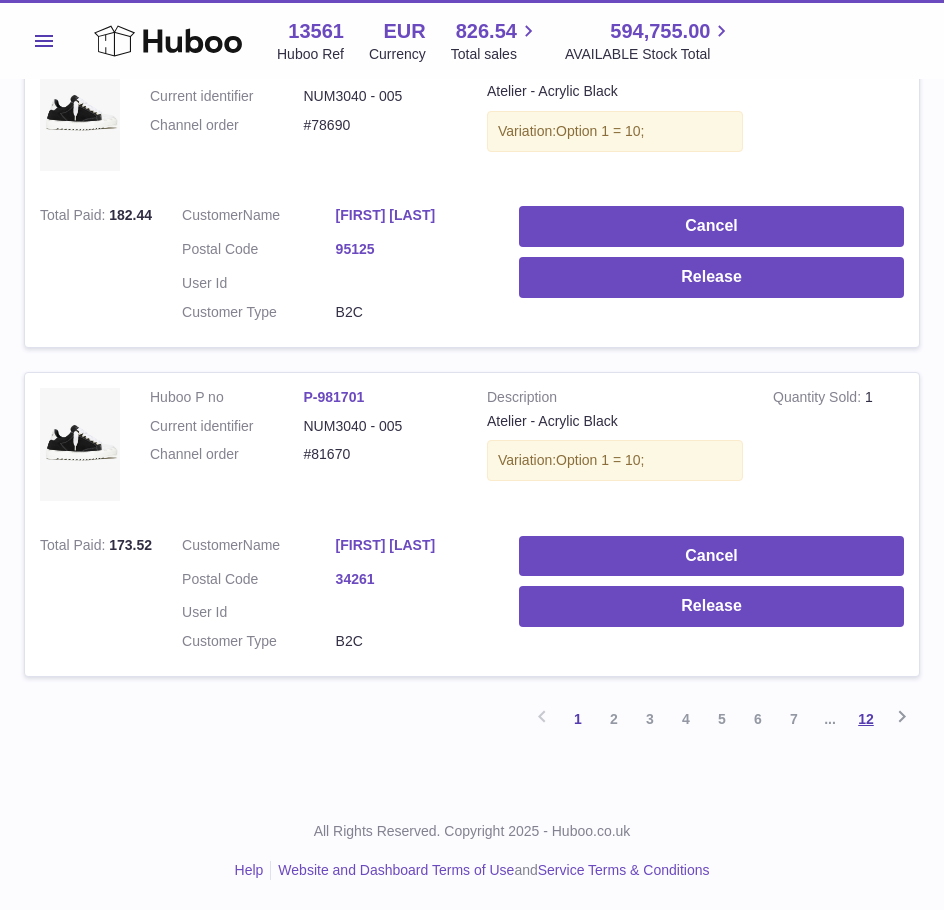 click on "12" at bounding box center (866, 719) 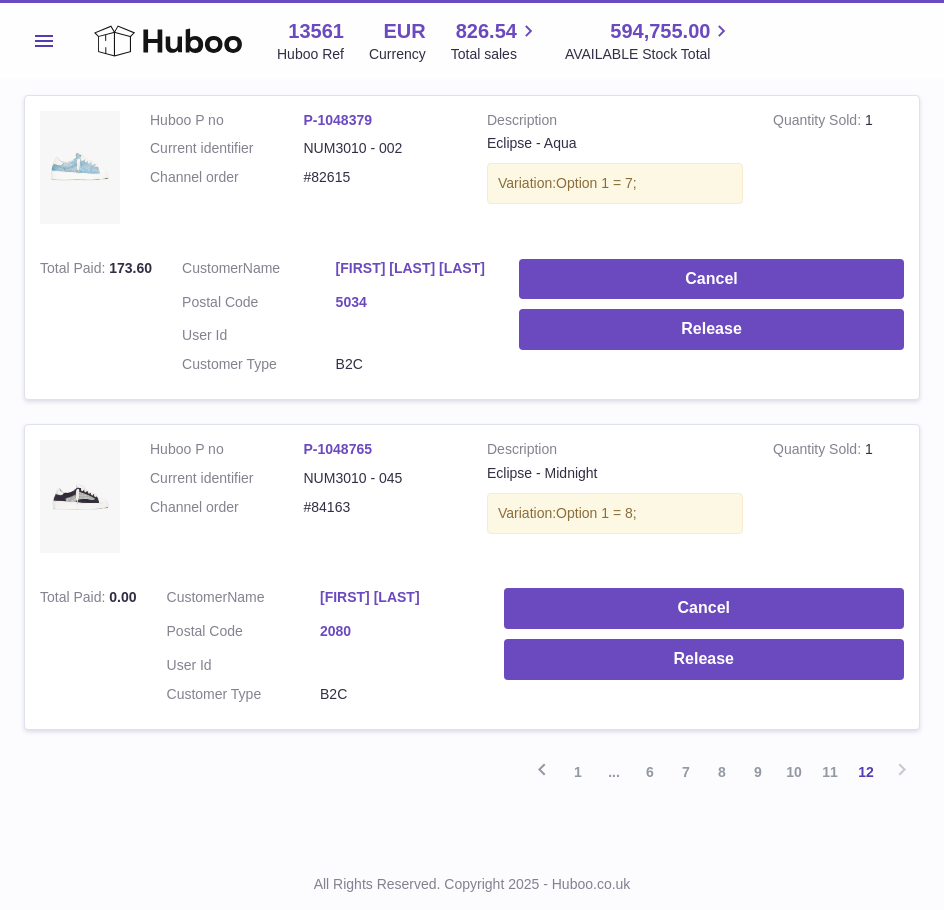 scroll, scrollTop: 1772, scrollLeft: 0, axis: vertical 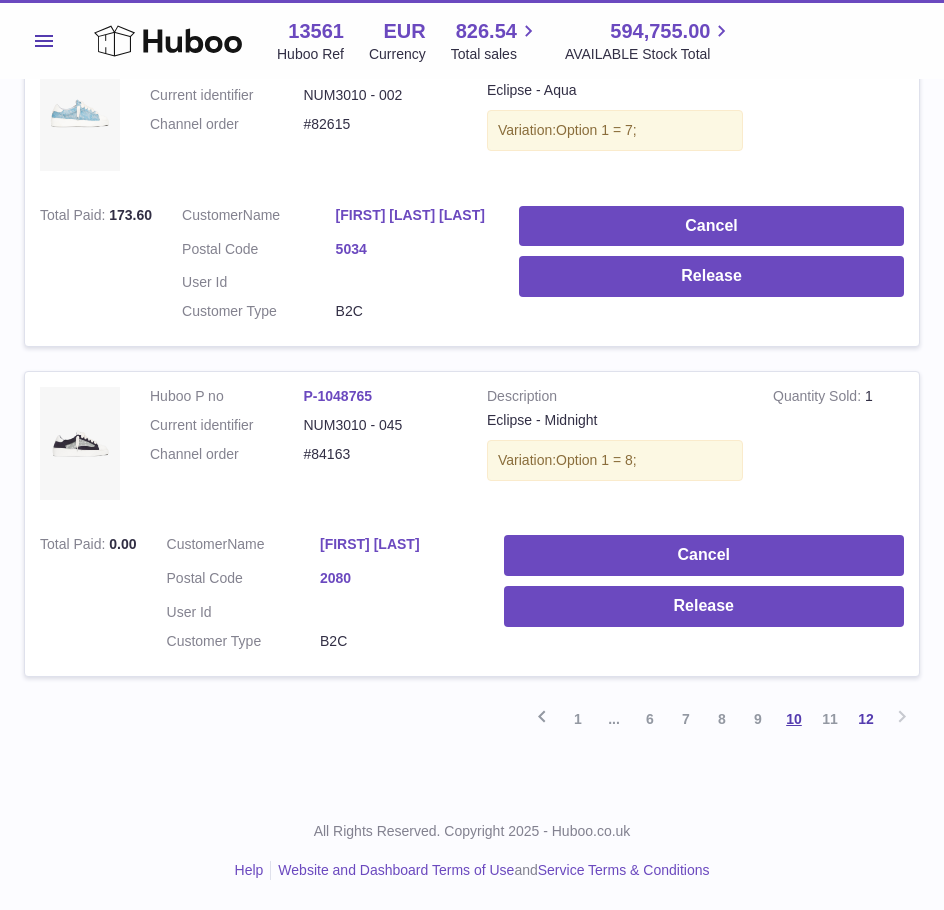 click on "10" at bounding box center [794, 719] 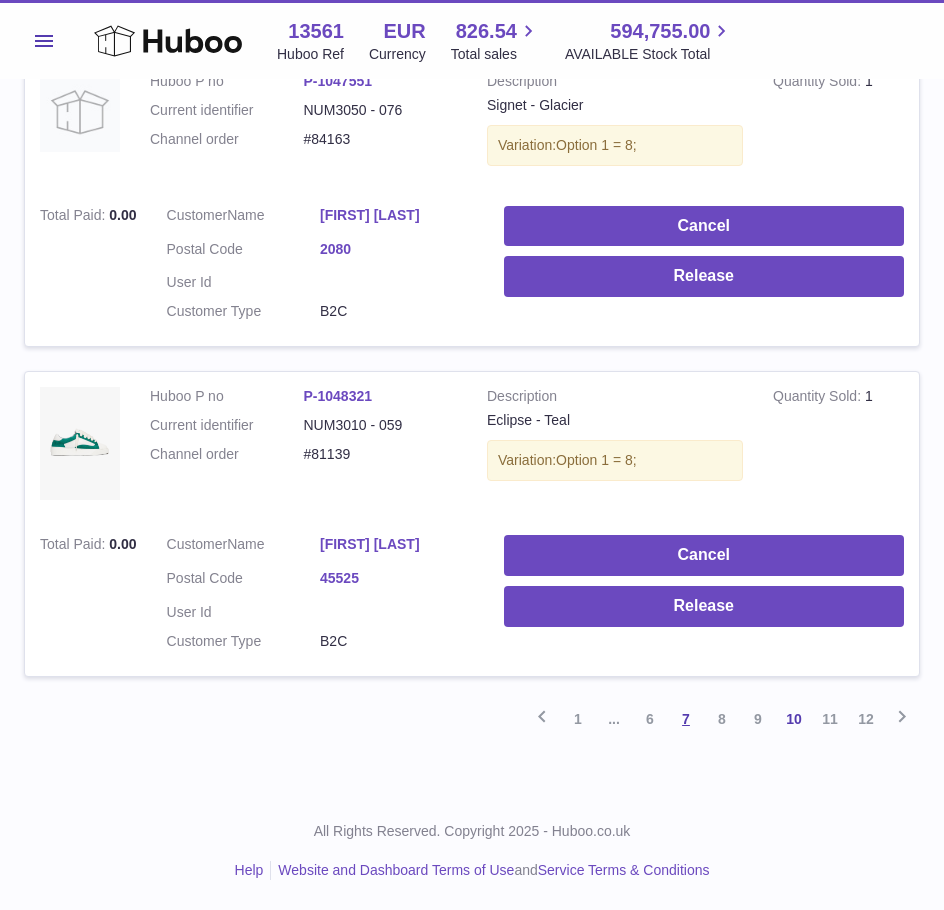 click on "7" at bounding box center (686, 719) 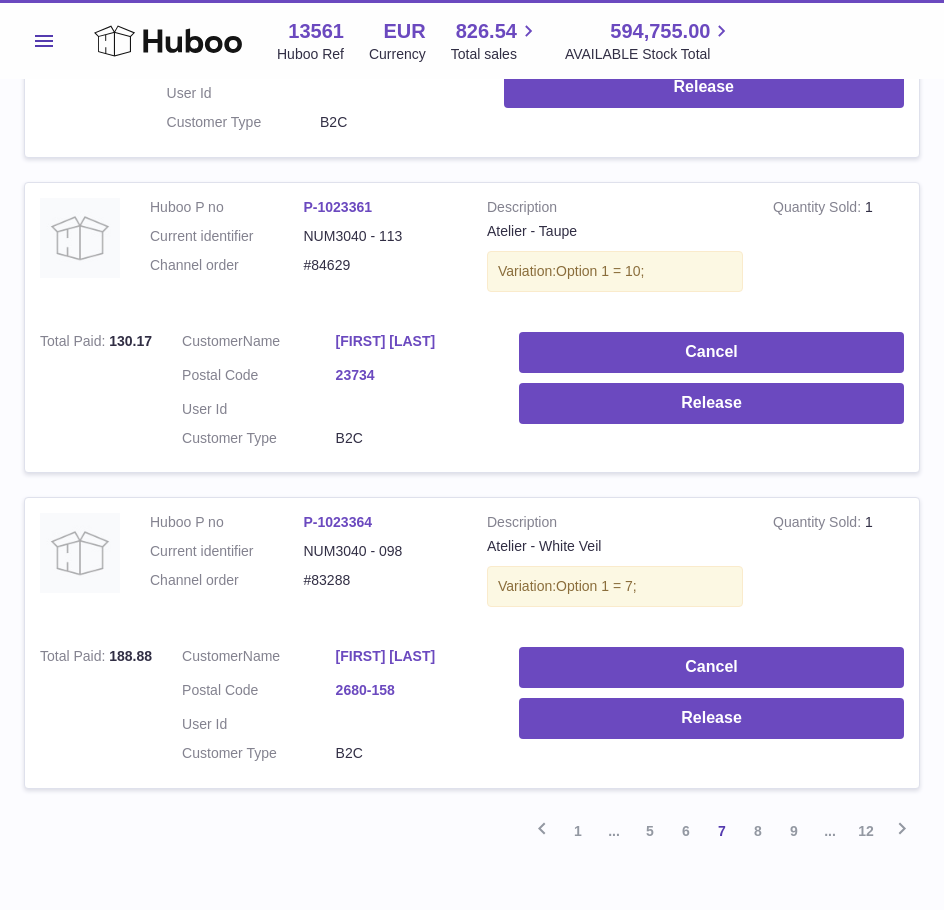 scroll, scrollTop: 3014, scrollLeft: 0, axis: vertical 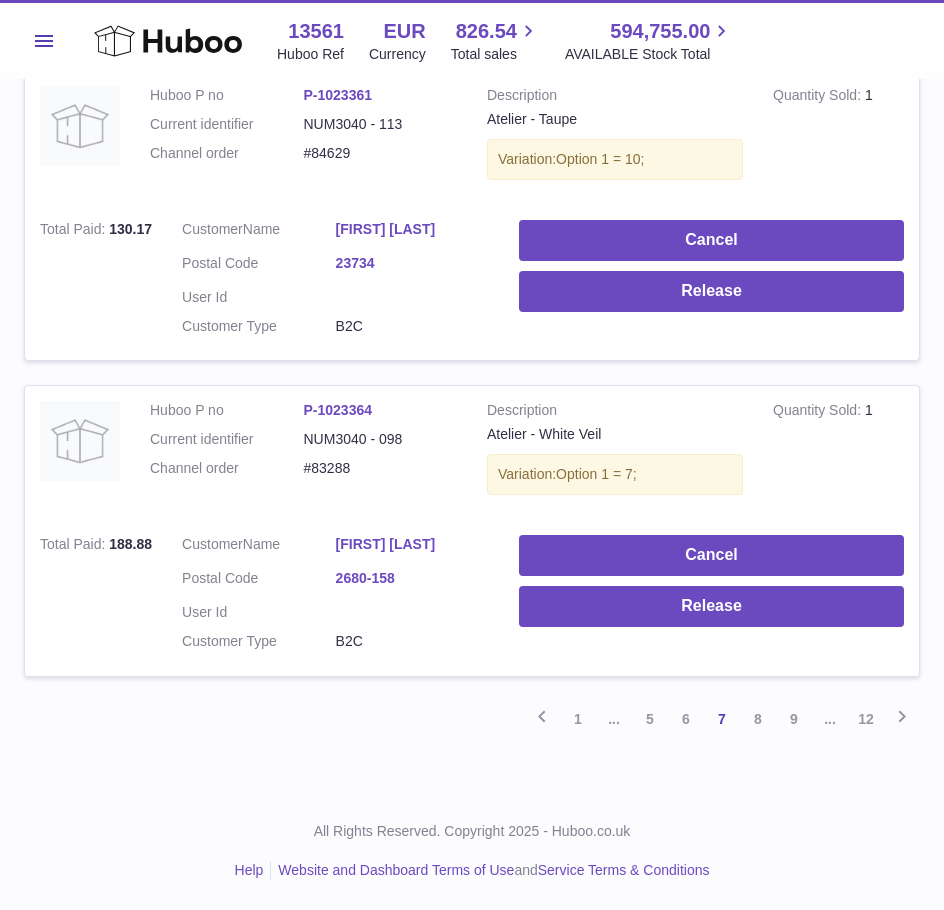 click on "5" at bounding box center [650, 719] 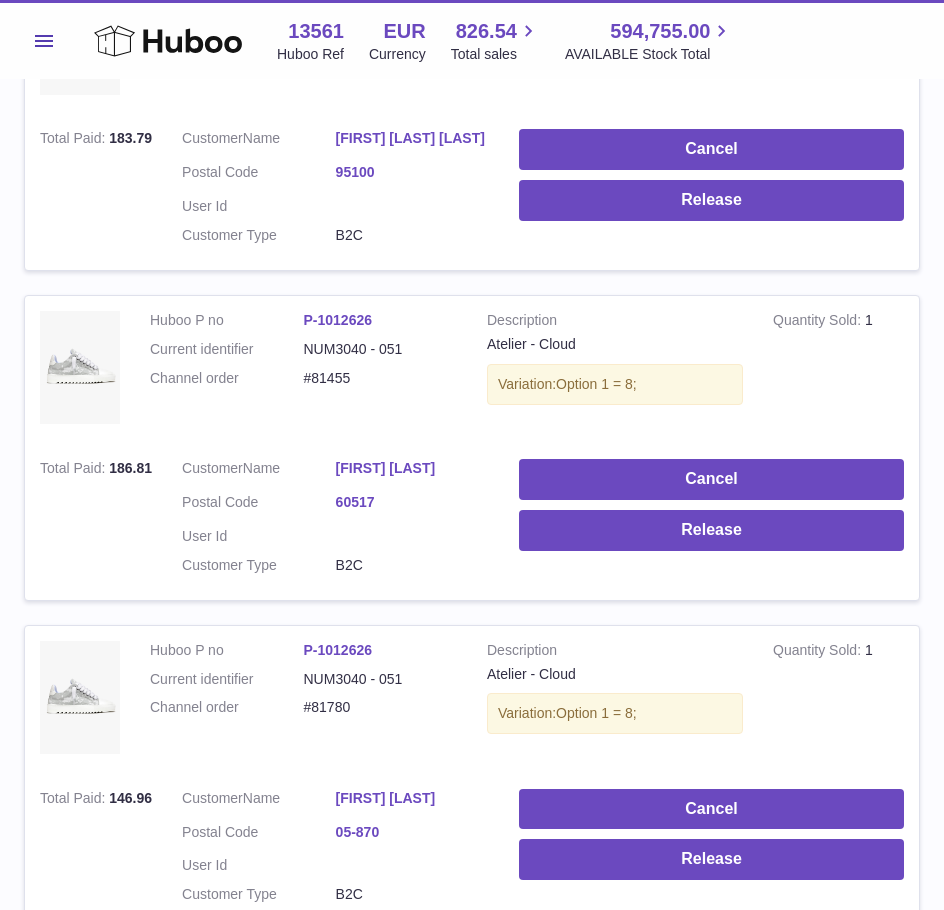 scroll, scrollTop: 3072, scrollLeft: 0, axis: vertical 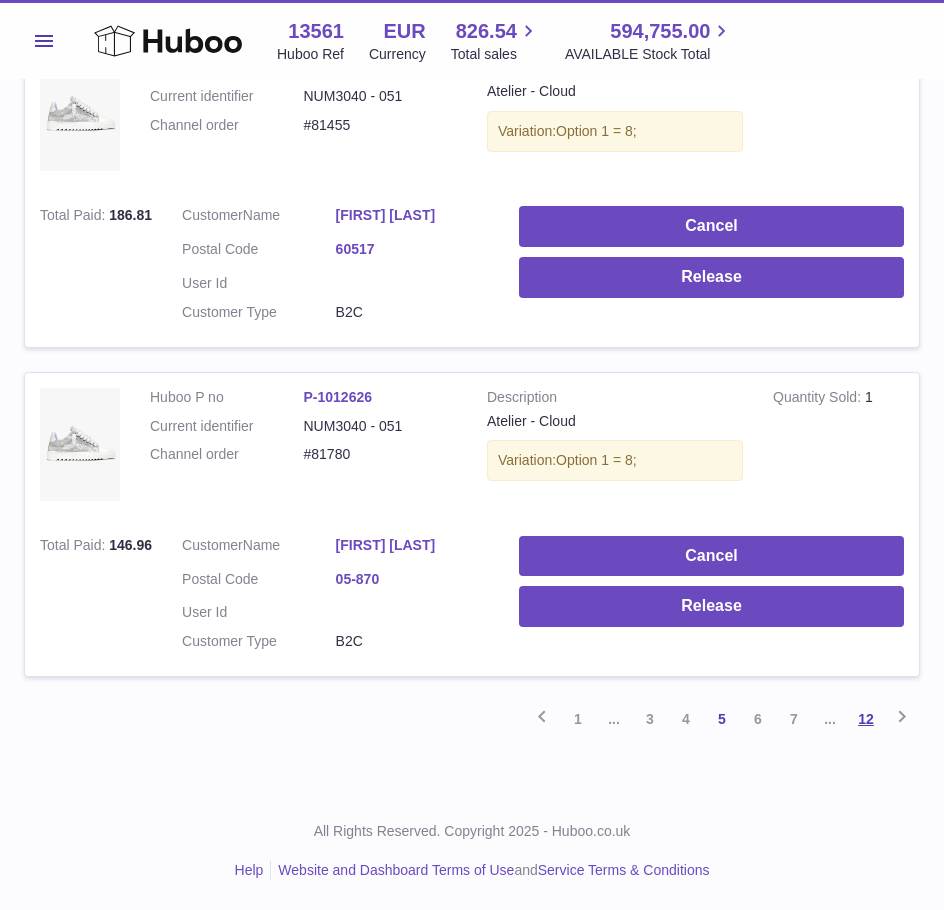click on "12" at bounding box center (866, 719) 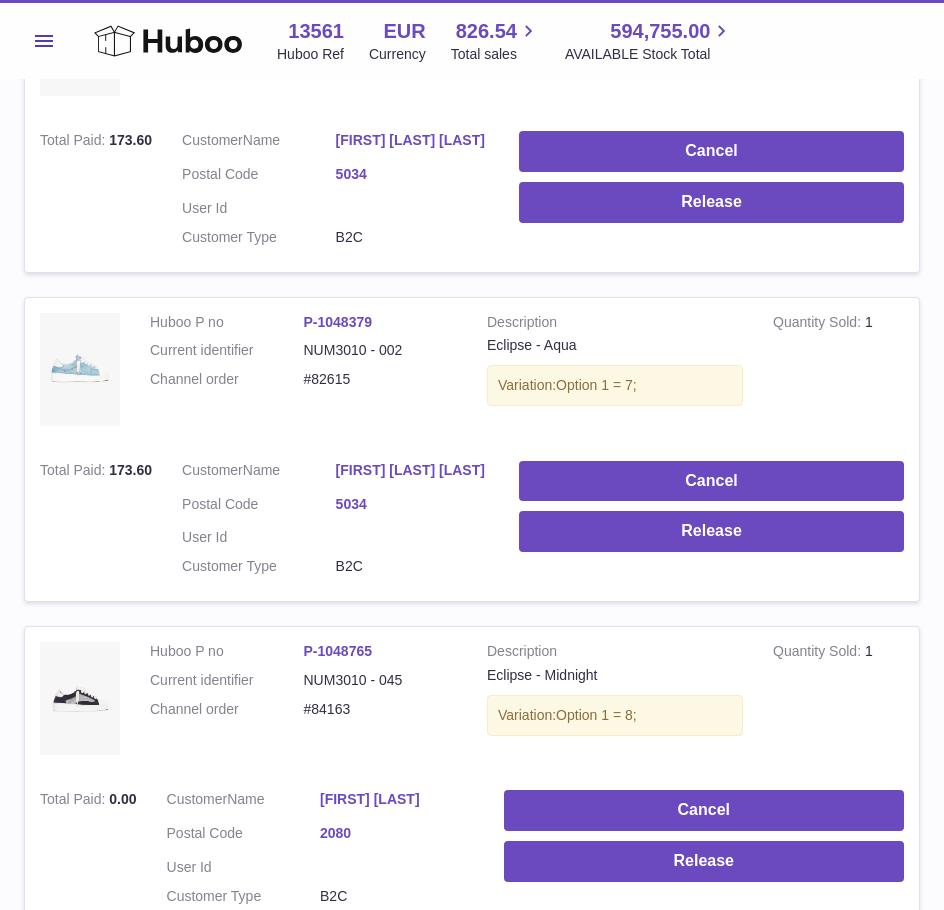 scroll, scrollTop: 1772, scrollLeft: 0, axis: vertical 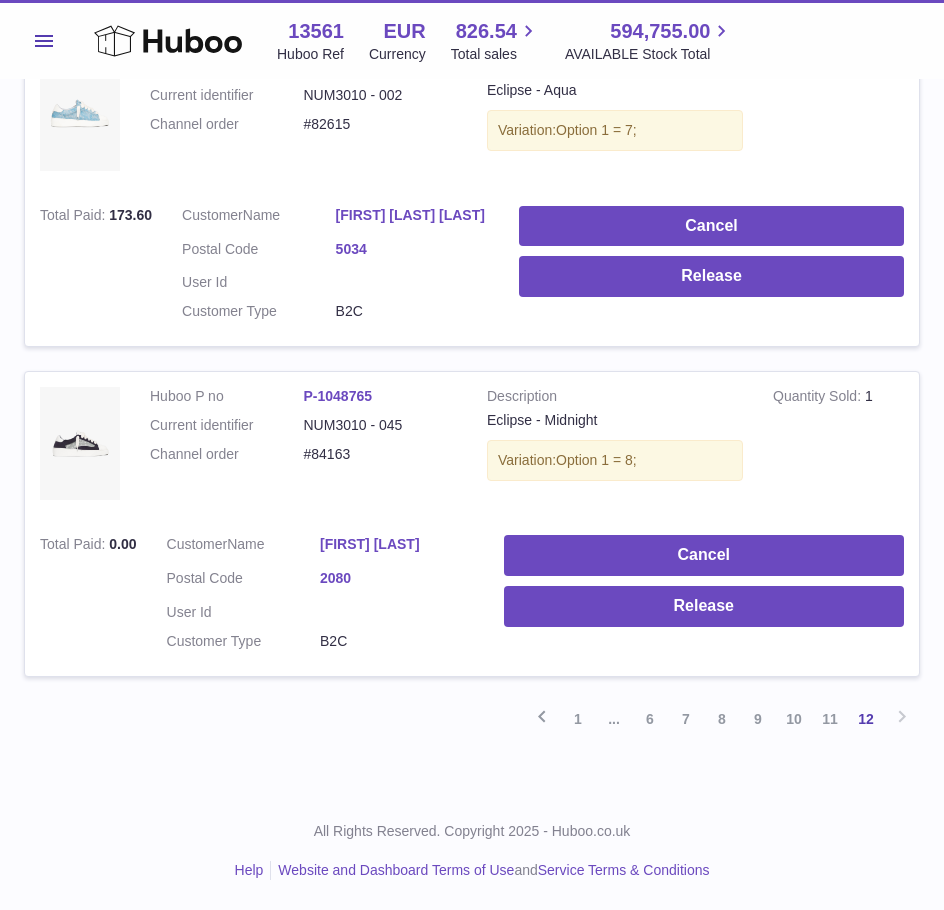 click on "Previous
1
...
6
7
8
9
10
11
12
Next" at bounding box center [472, 719] 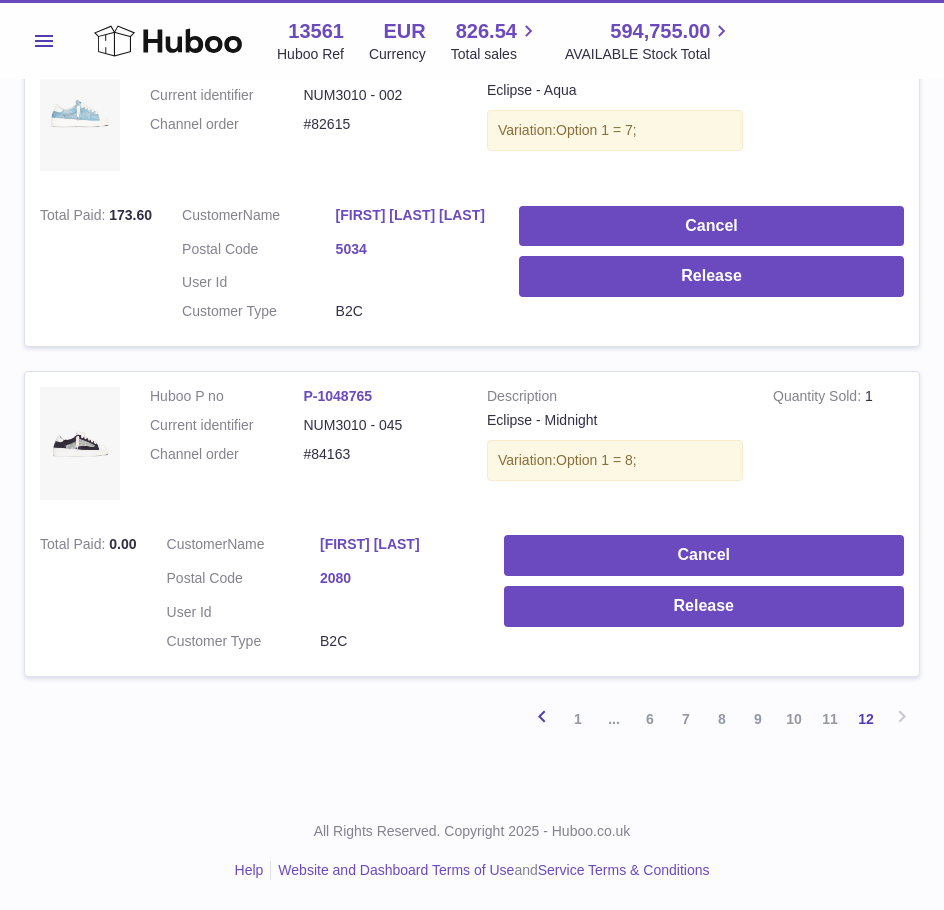 click at bounding box center (542, 716) 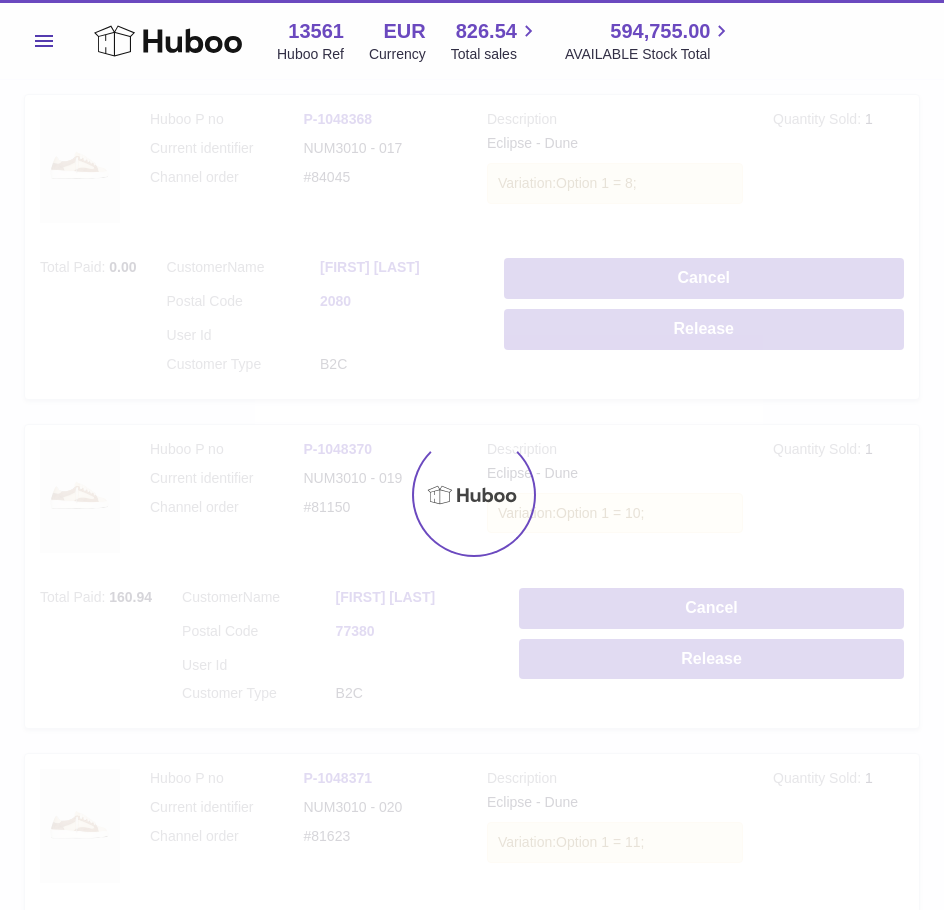 scroll, scrollTop: 80, scrollLeft: 0, axis: vertical 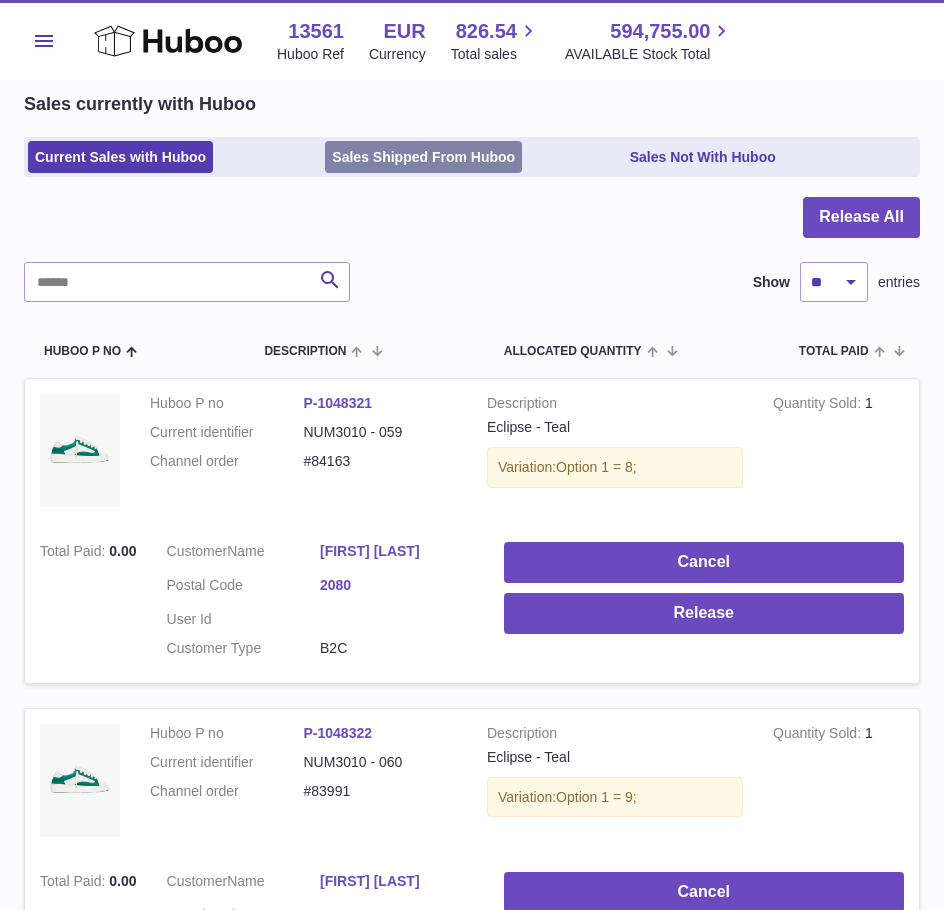click on "Sales Shipped From Huboo" at bounding box center (423, 157) 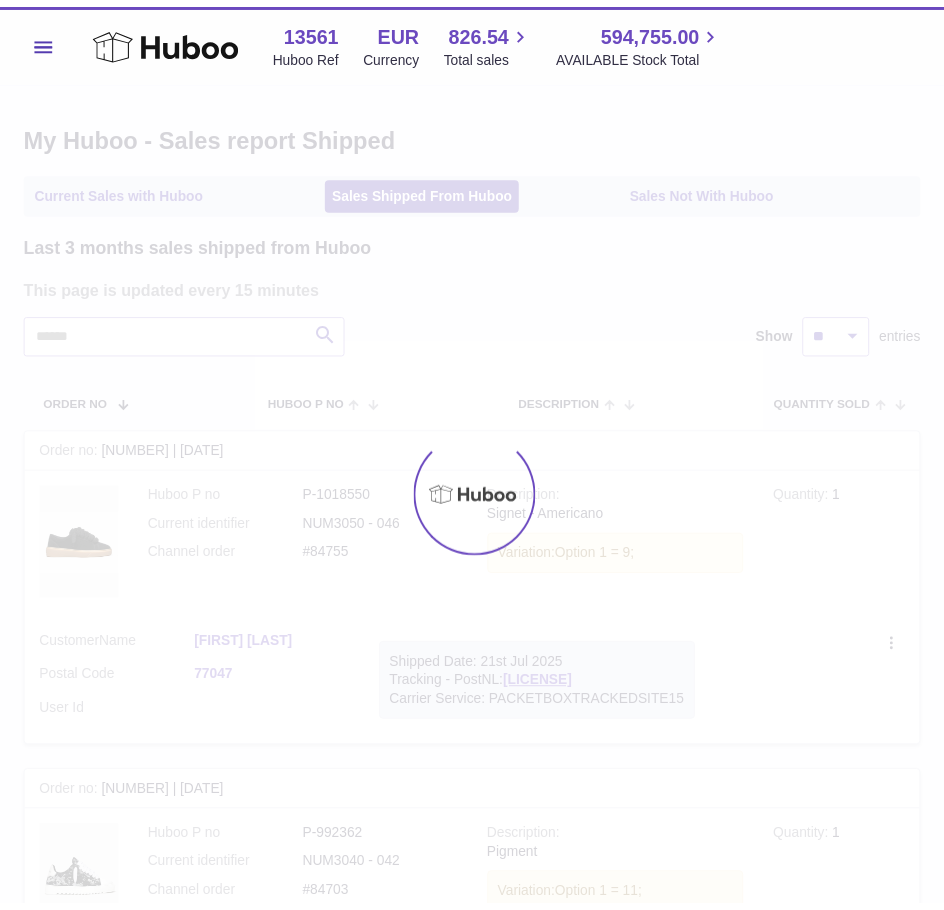 scroll, scrollTop: 0, scrollLeft: 0, axis: both 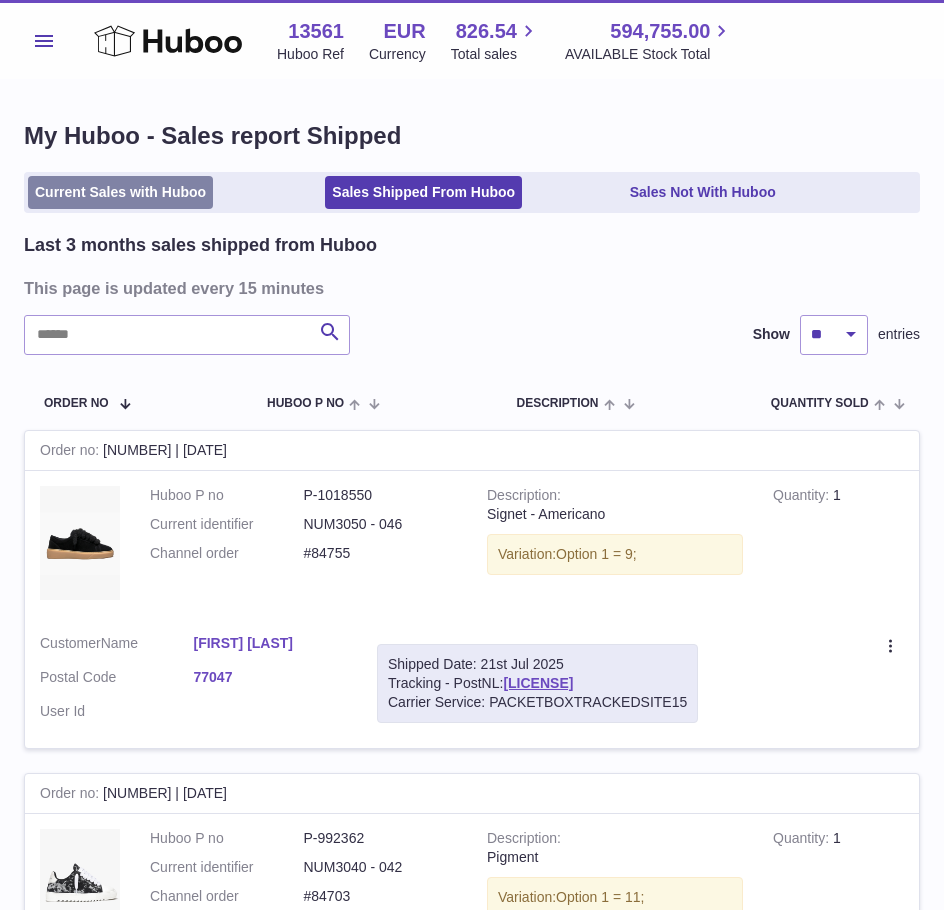 click on "Current Sales with Huboo" at bounding box center [120, 192] 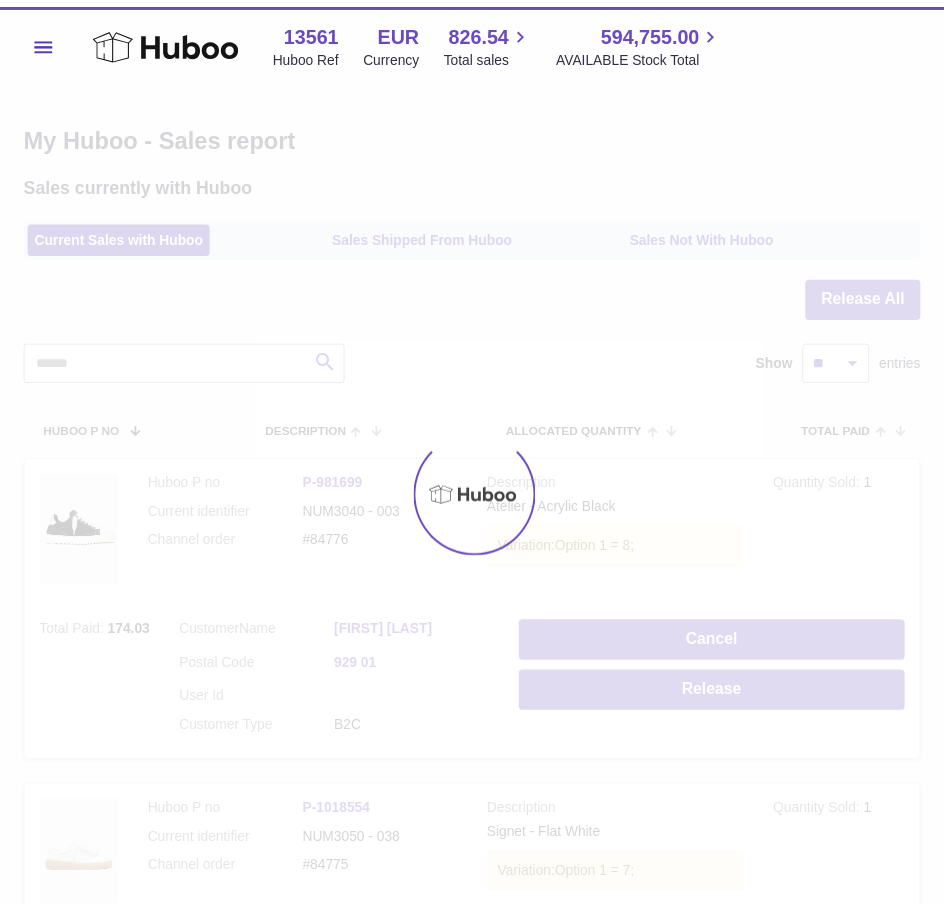 scroll, scrollTop: 0, scrollLeft: 0, axis: both 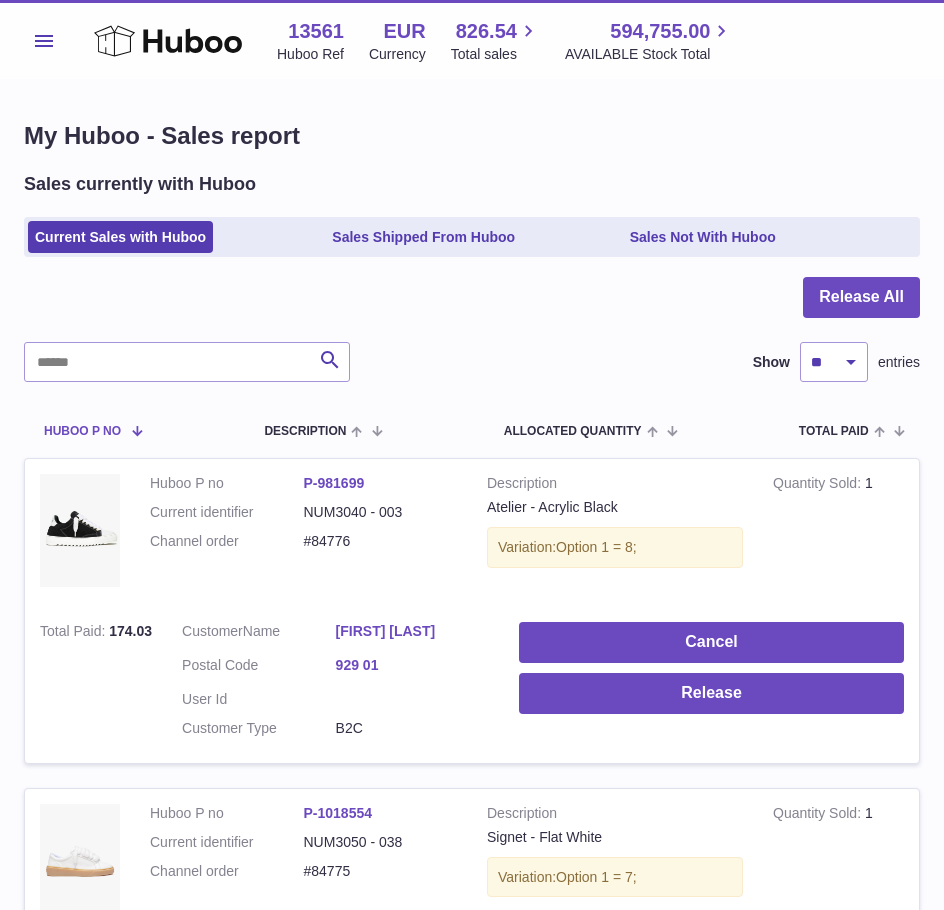 click on "Huboo P no" at bounding box center [82, 431] 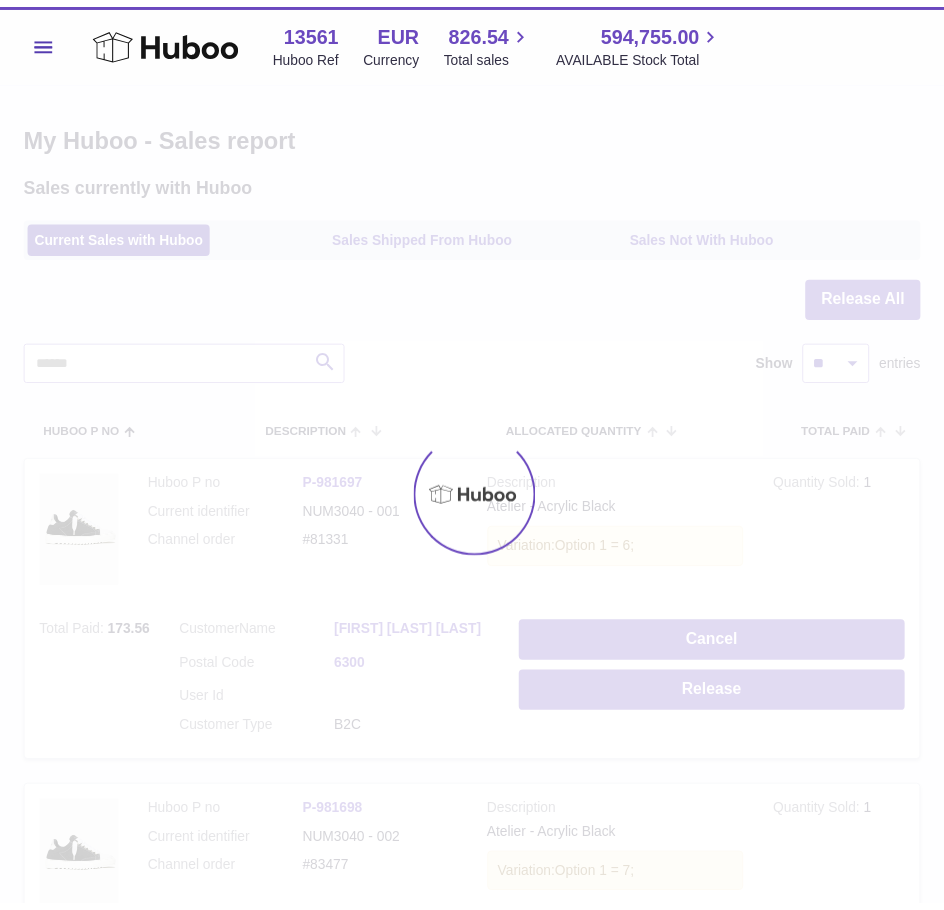 scroll, scrollTop: 0, scrollLeft: 0, axis: both 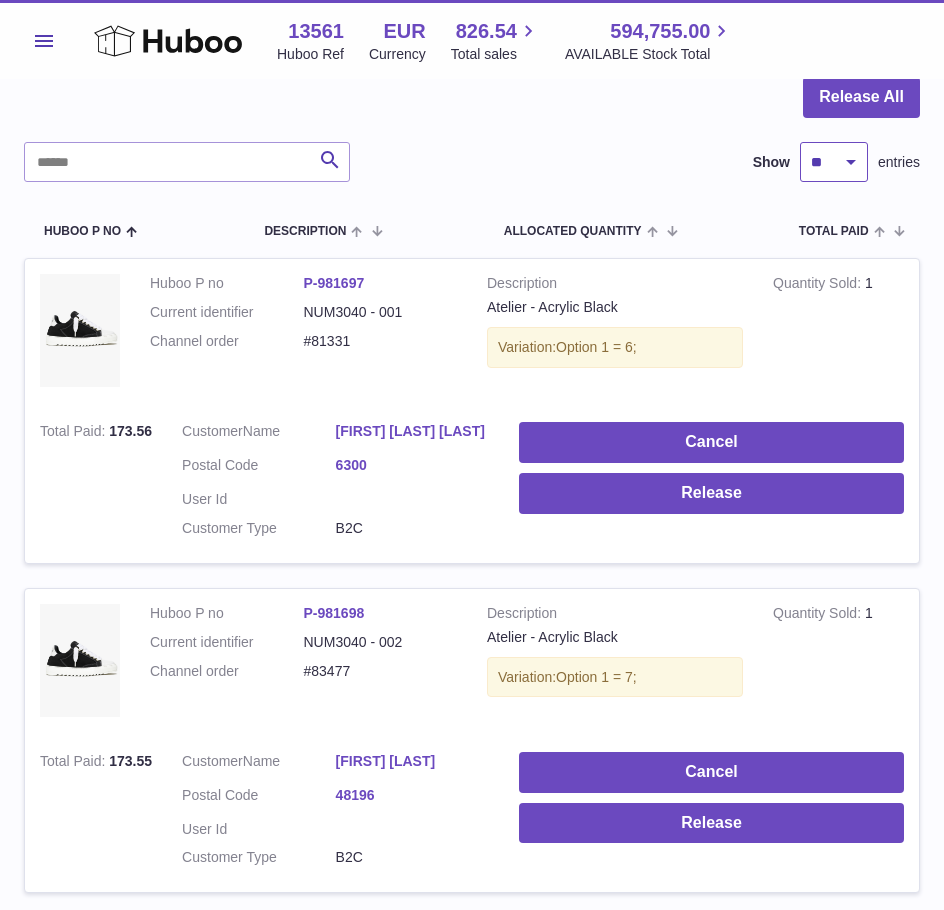 click on "** ** ** ***" at bounding box center [834, 162] 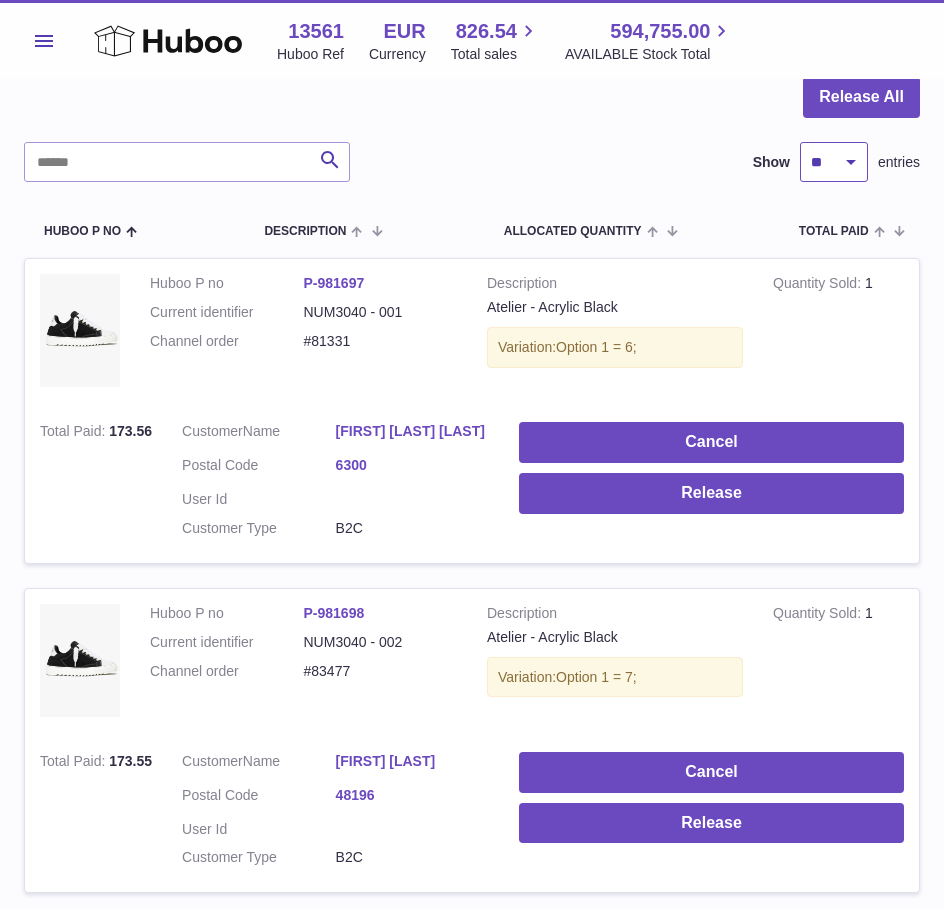 select on "***" 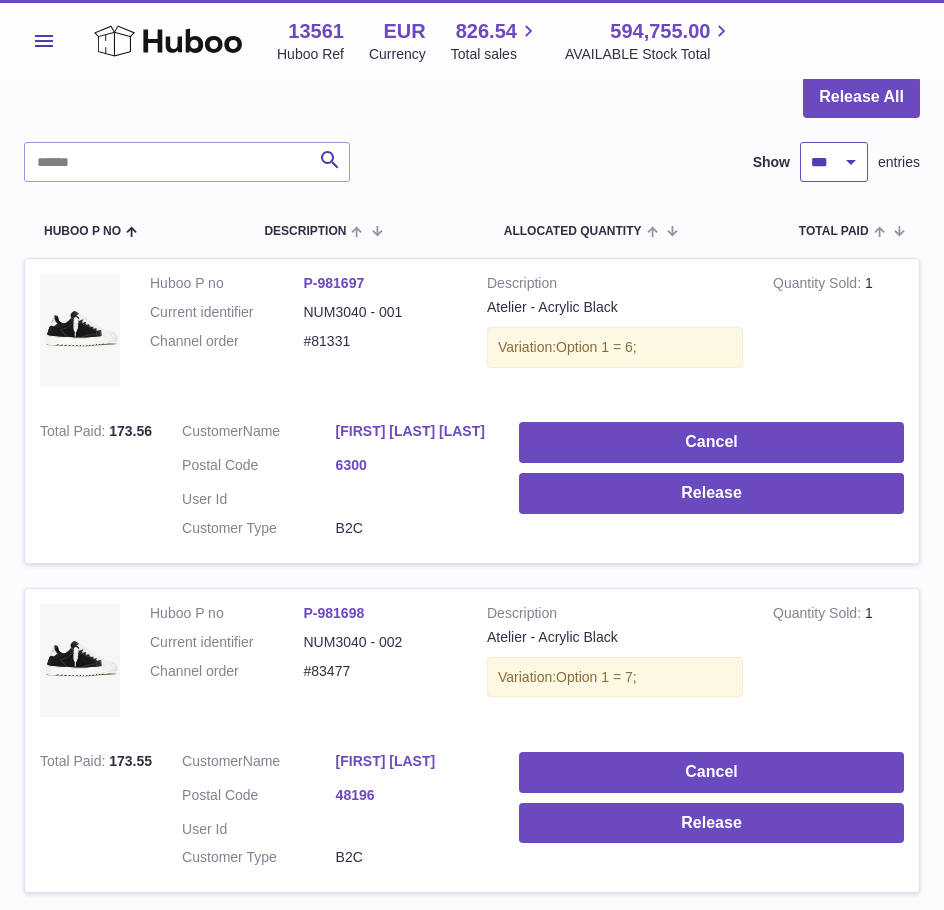 click on "** ** ** ***" at bounding box center [834, 162] 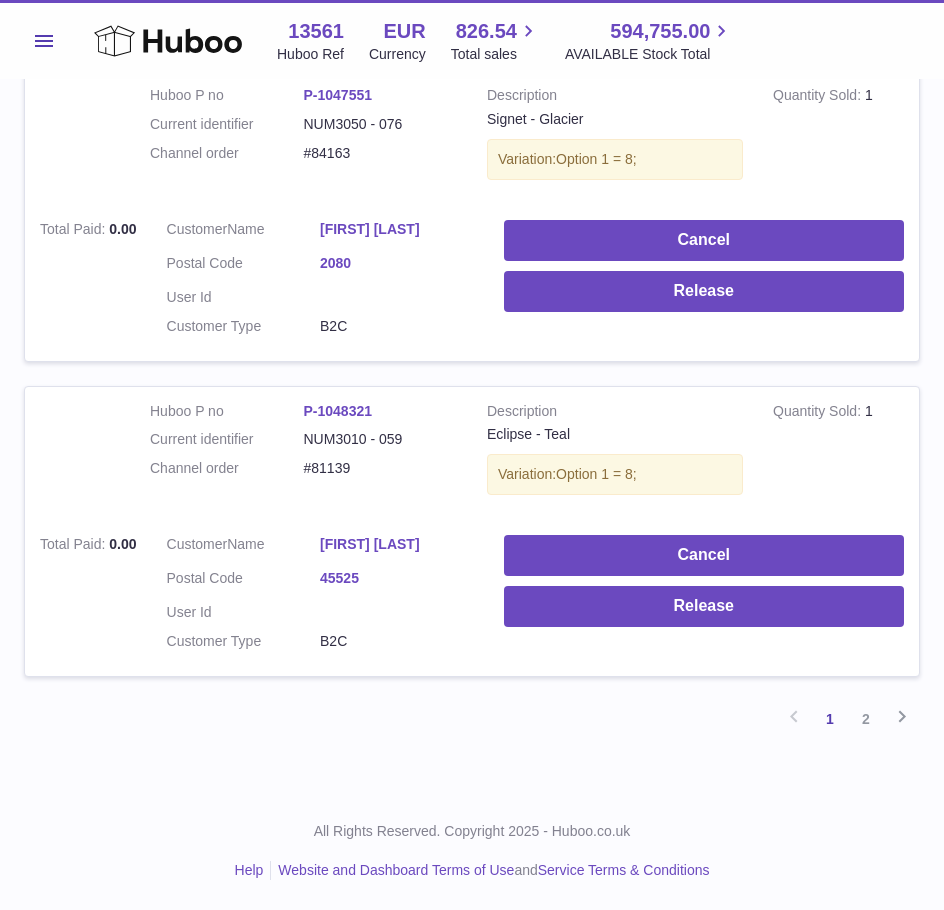 scroll, scrollTop: 32528, scrollLeft: 0, axis: vertical 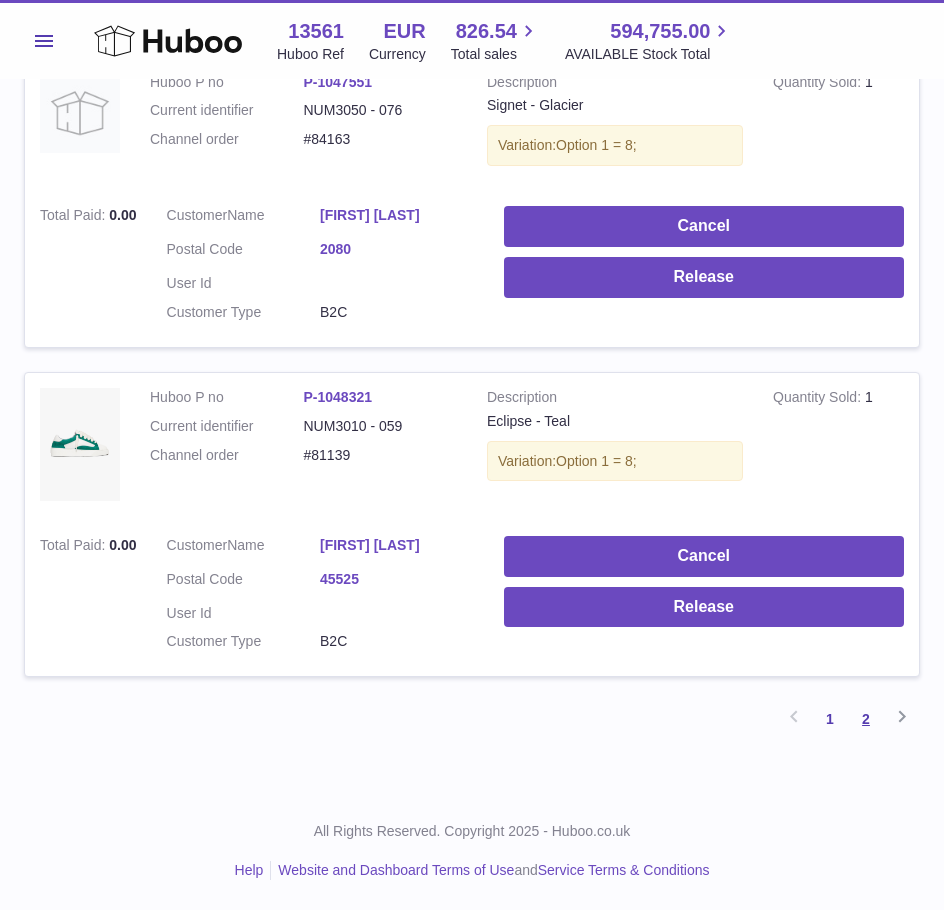 click on "2" at bounding box center [866, 719] 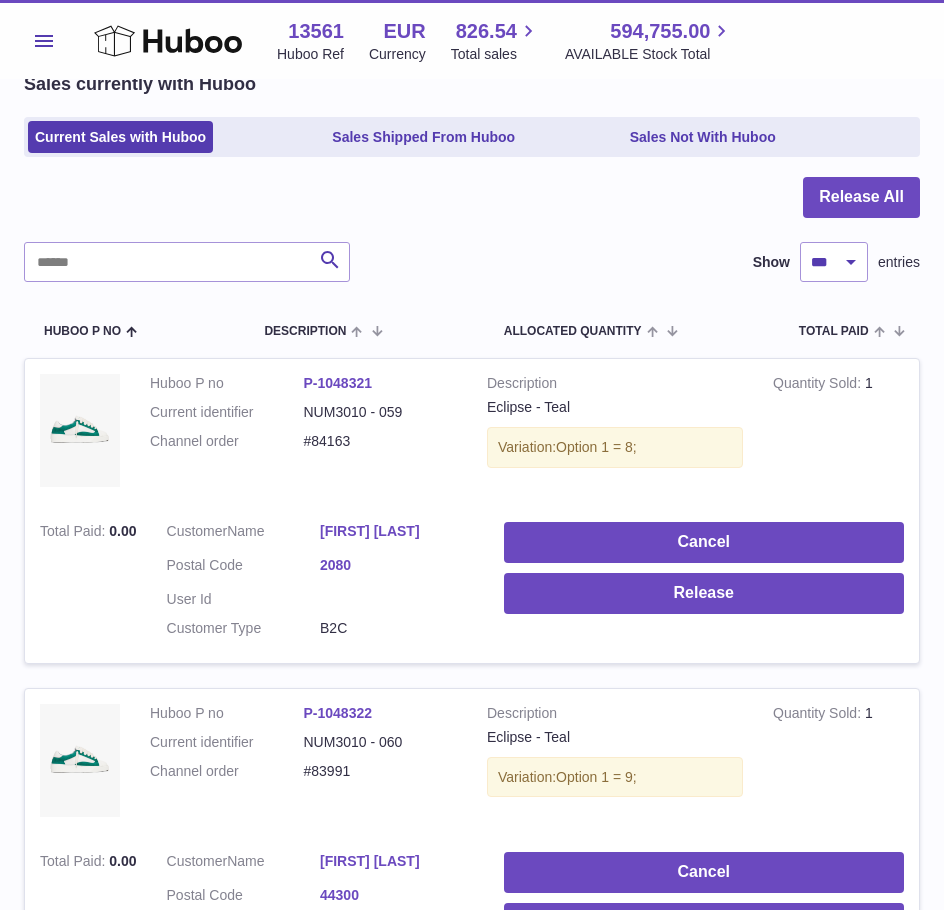 scroll, scrollTop: 0, scrollLeft: 0, axis: both 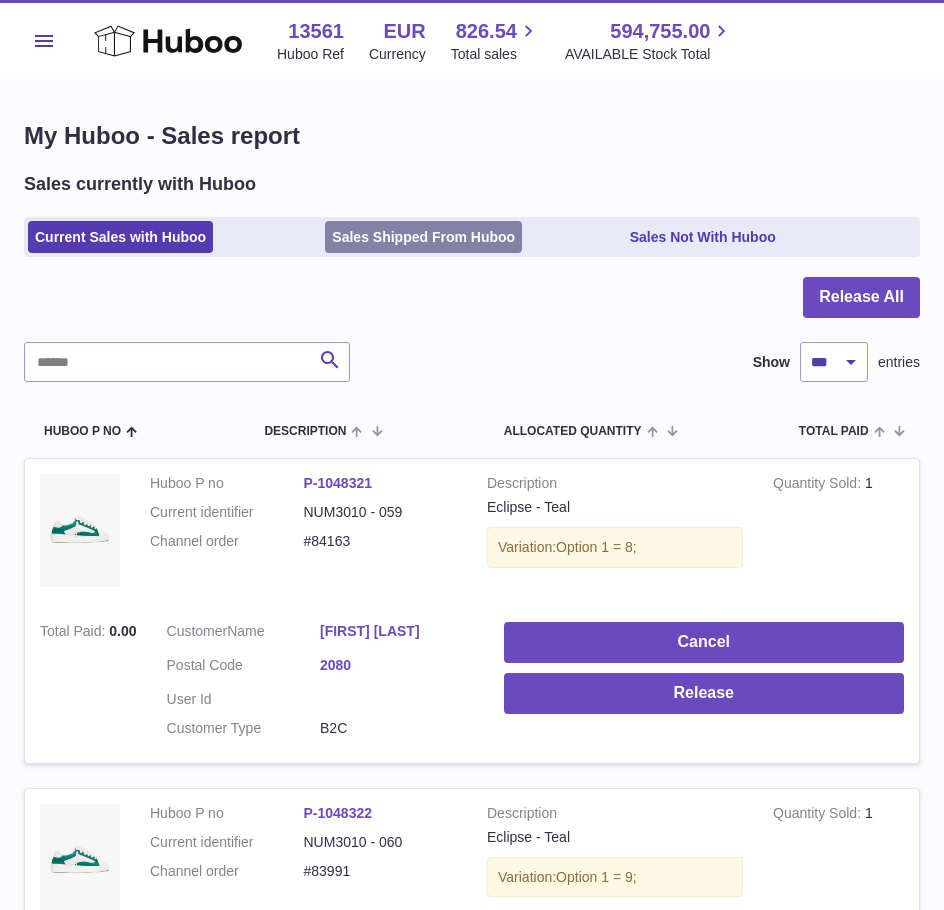click on "Sales Shipped From Huboo" at bounding box center [423, 237] 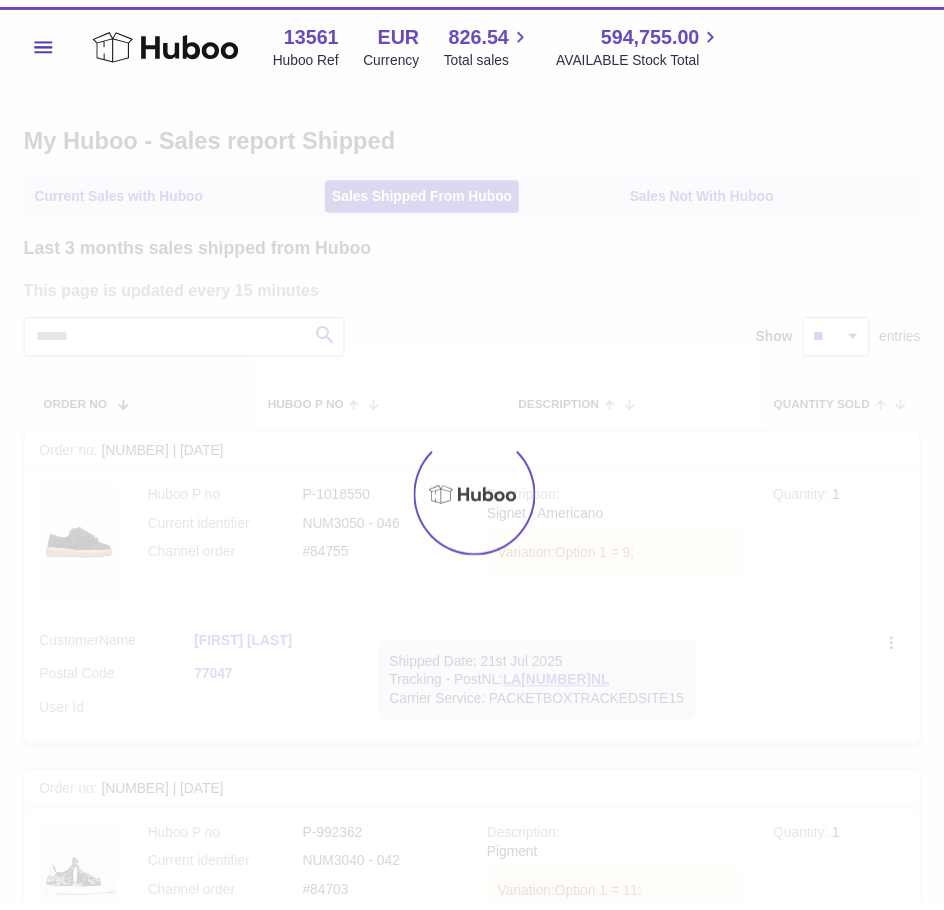 scroll, scrollTop: 0, scrollLeft: 0, axis: both 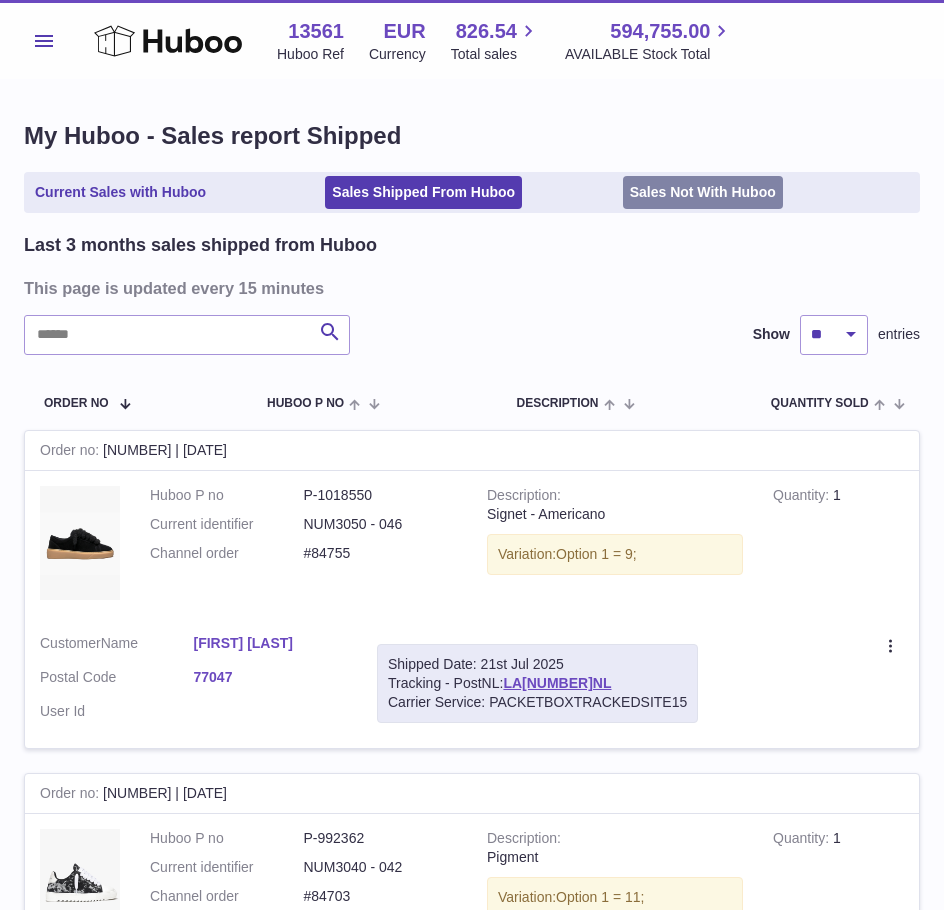 click on "Sales Not With Huboo" at bounding box center [703, 192] 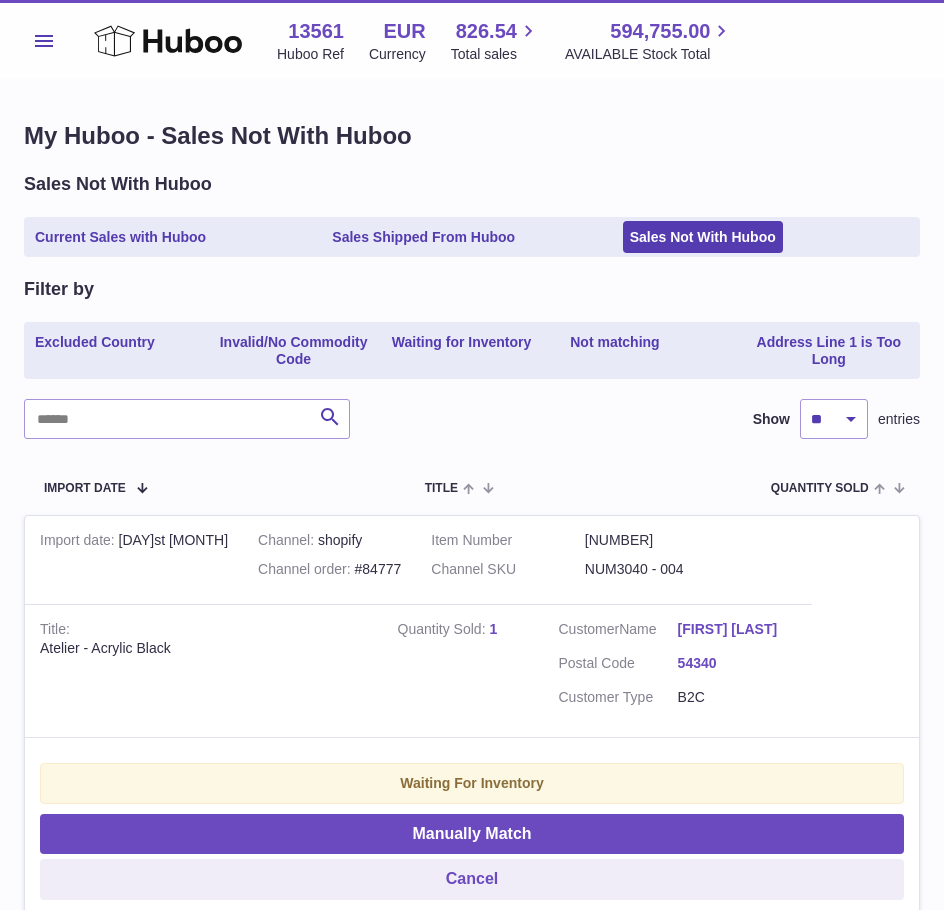 scroll, scrollTop: 0, scrollLeft: 0, axis: both 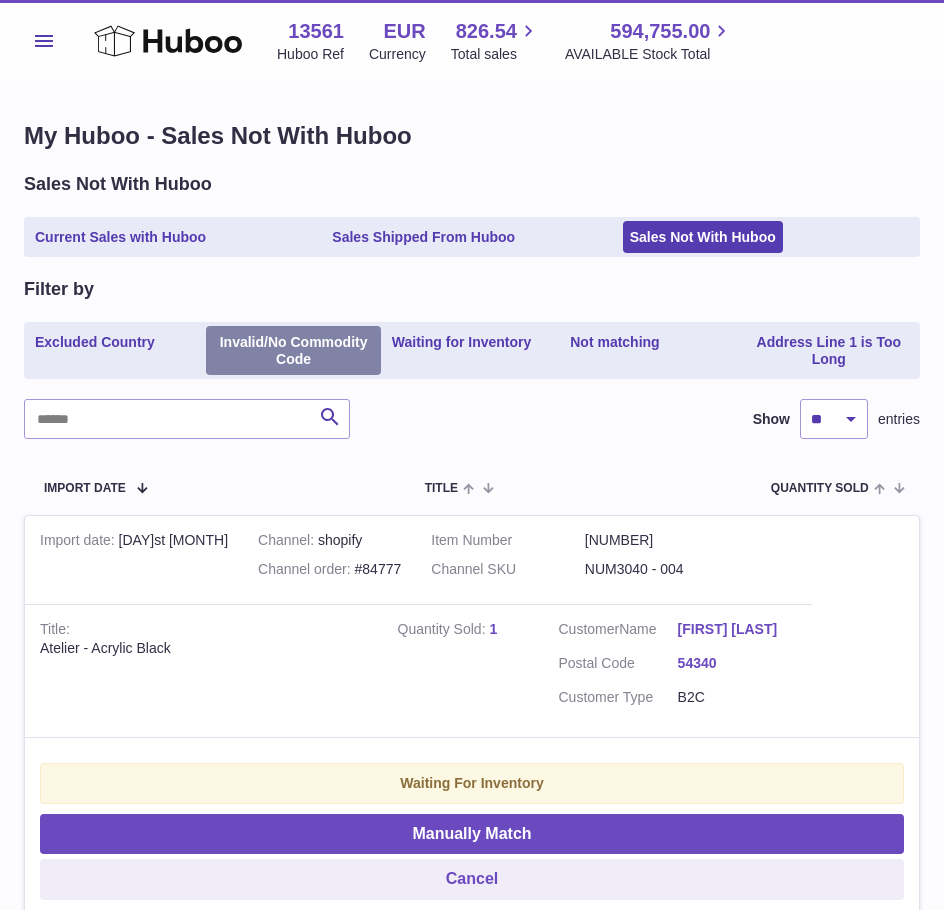 click on "Invalid/No Commodity Code" at bounding box center (293, 351) 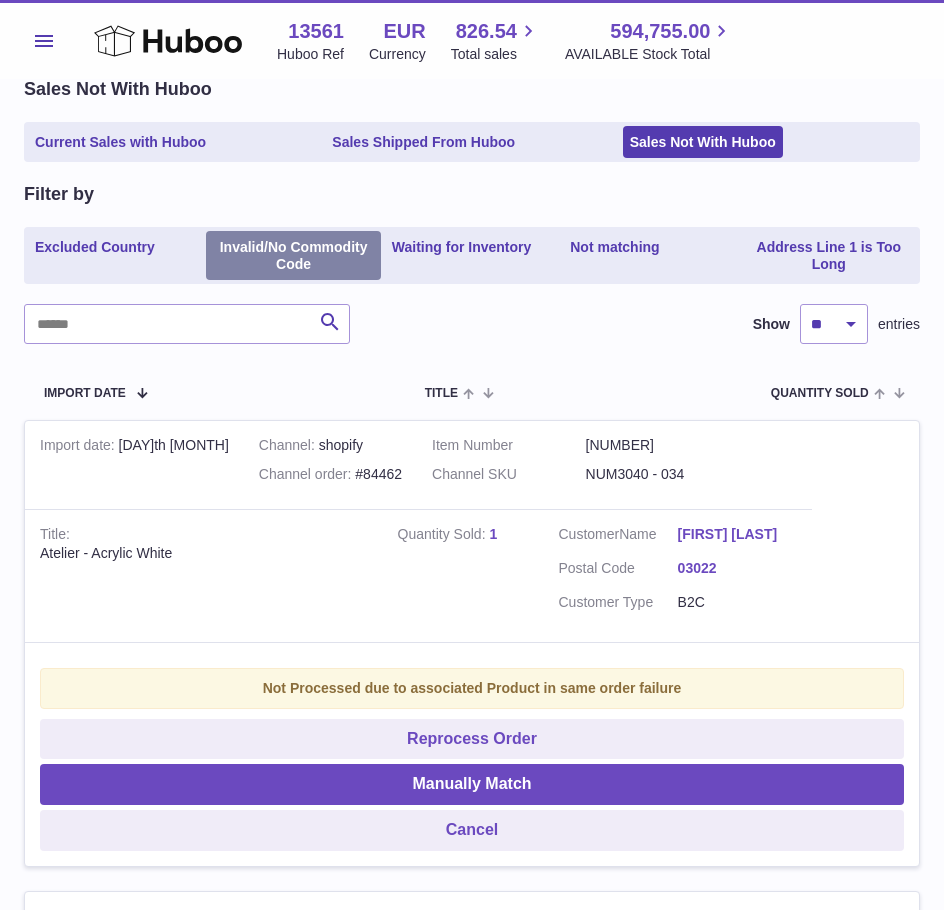 scroll, scrollTop: 0, scrollLeft: 0, axis: both 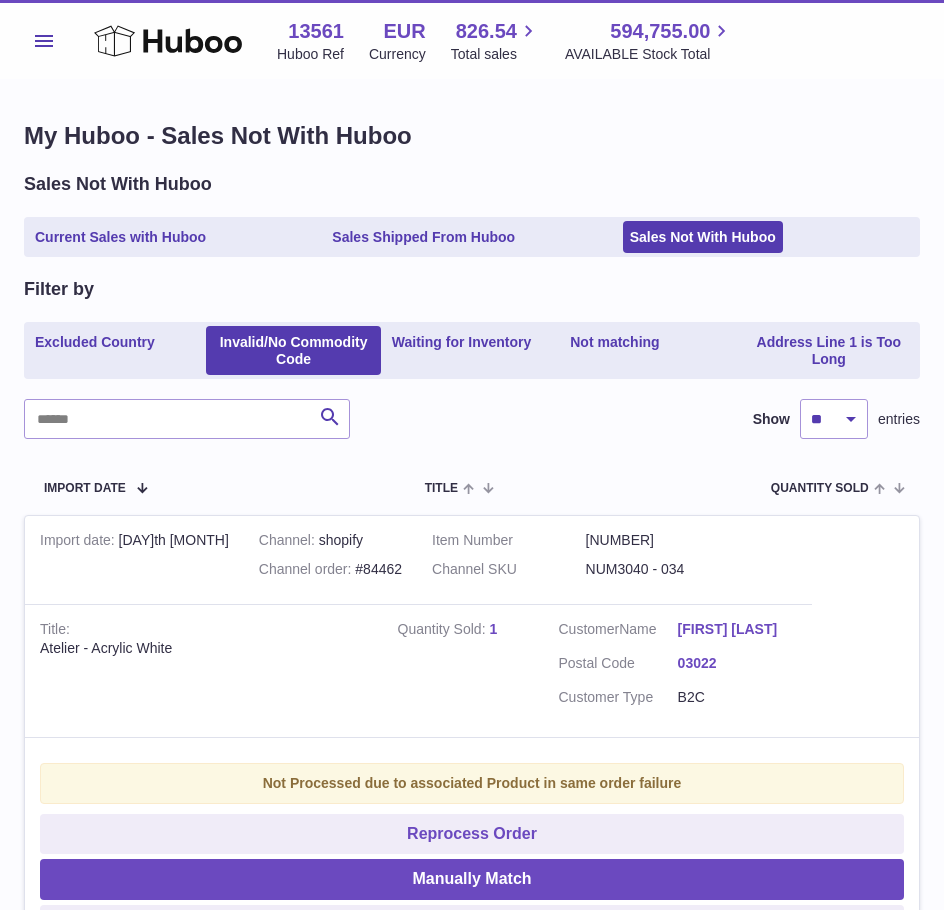 click on "Waiting for Inventory" at bounding box center (461, 351) 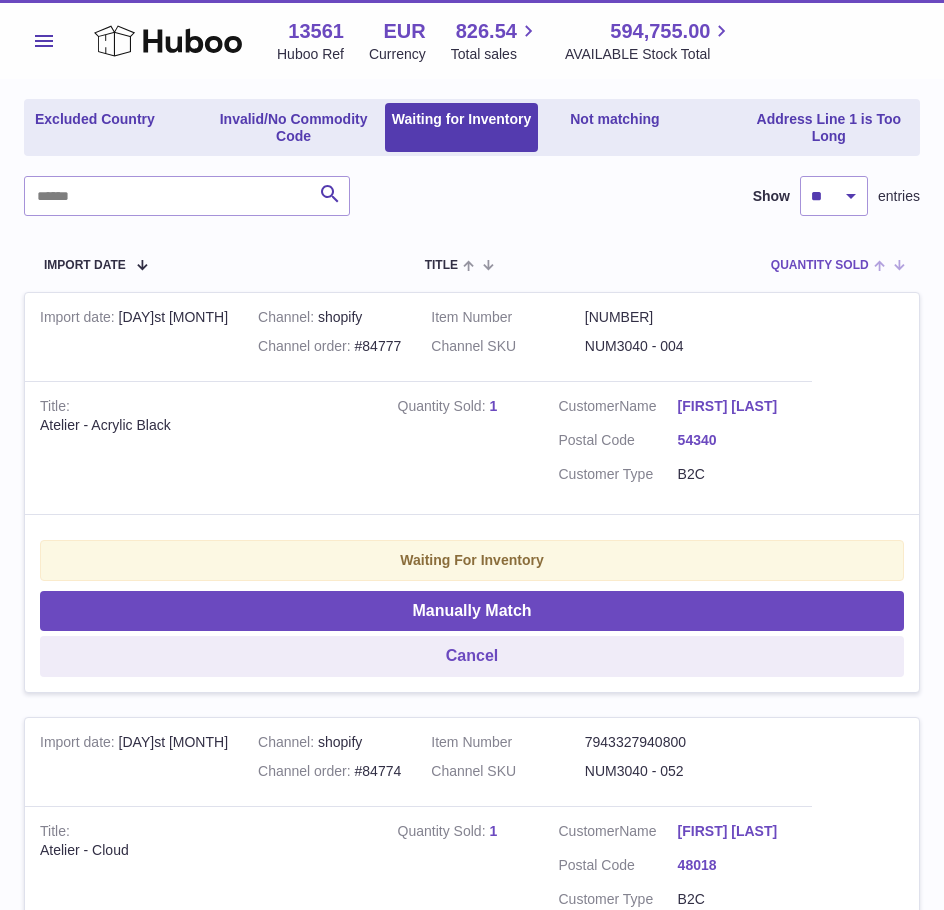 scroll, scrollTop: 0, scrollLeft: 0, axis: both 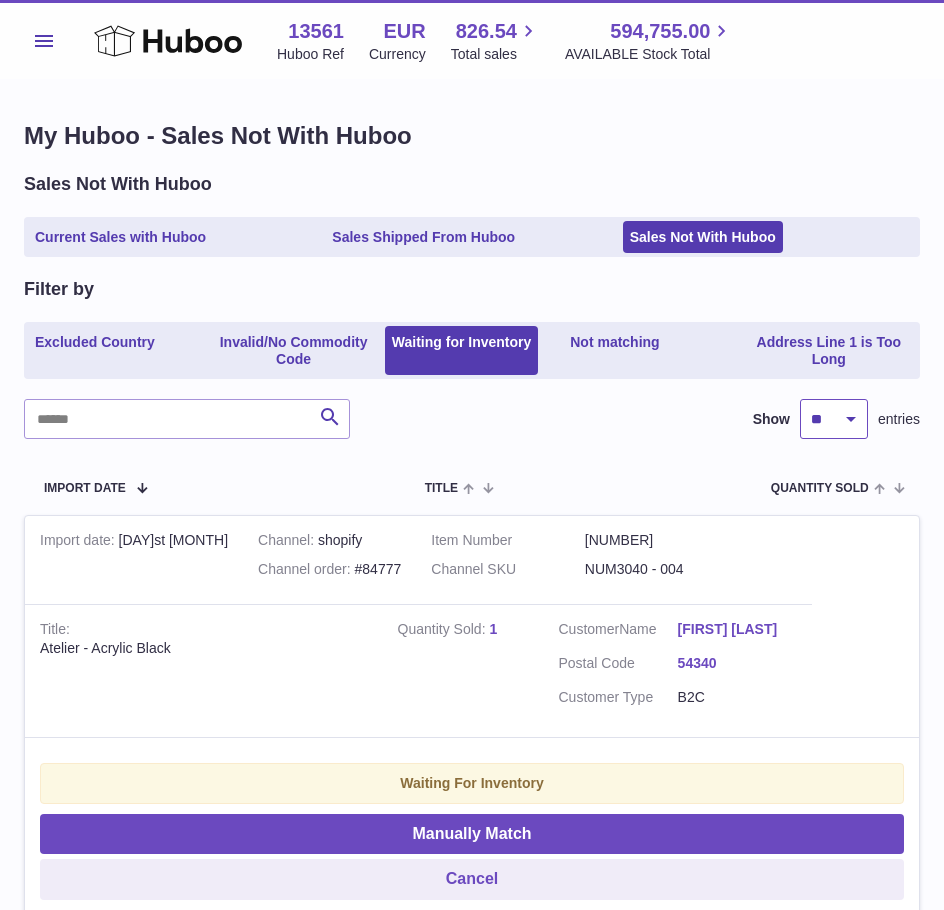 click on "** ** ** ***" at bounding box center (834, 419) 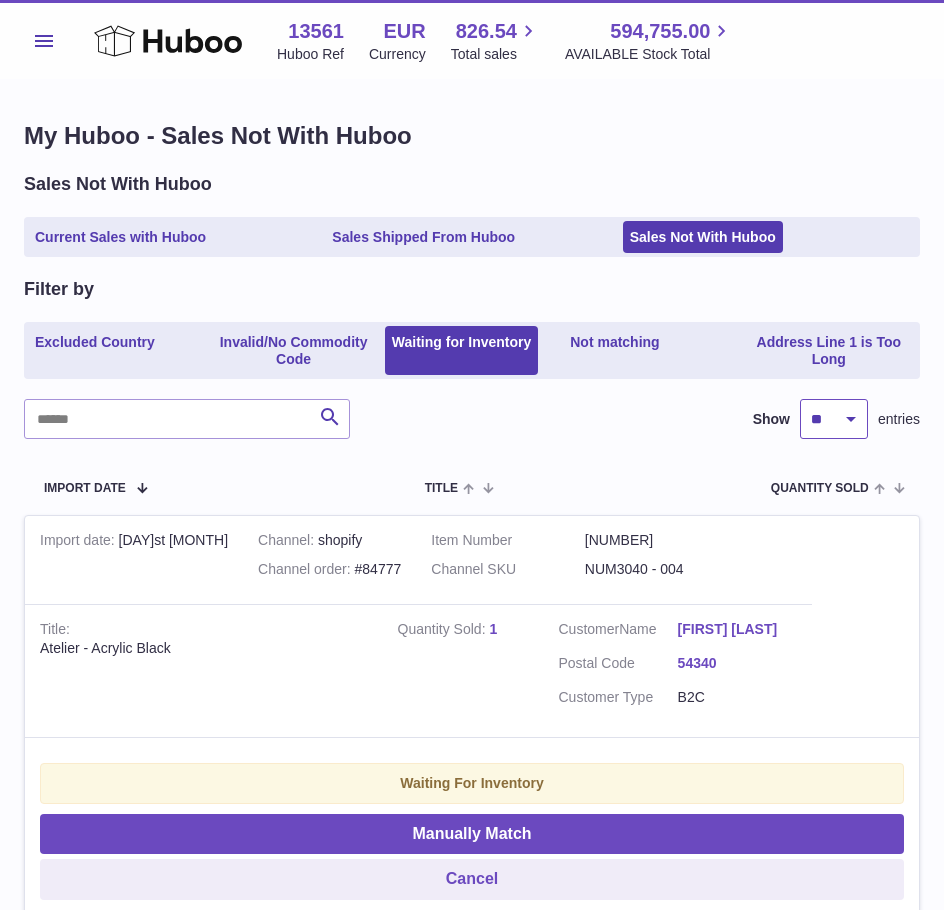 select on "***" 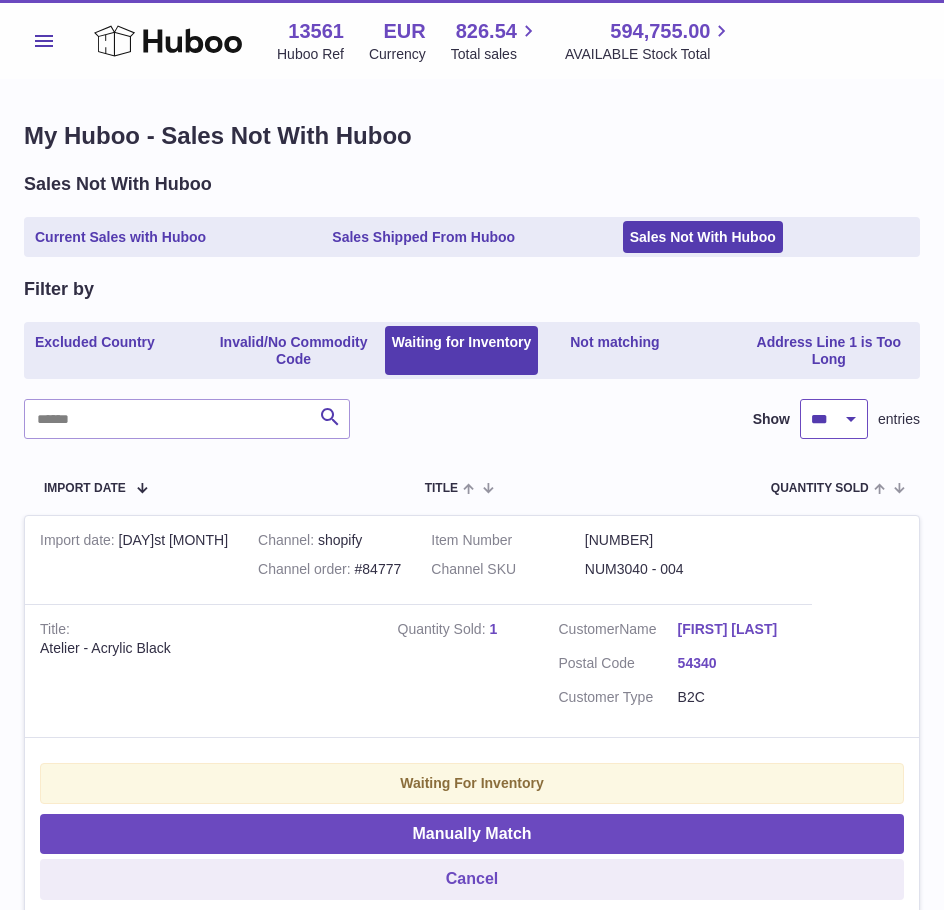 click on "** ** ** ***" at bounding box center [834, 419] 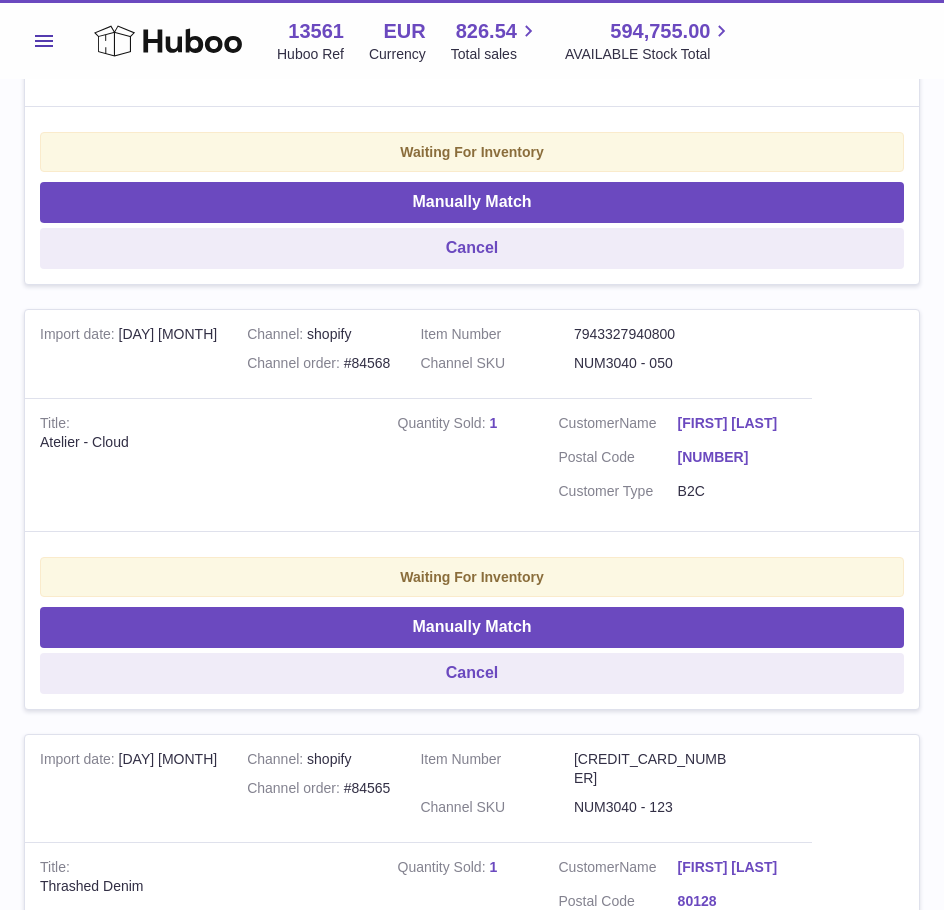 scroll, scrollTop: 38300, scrollLeft: 0, axis: vertical 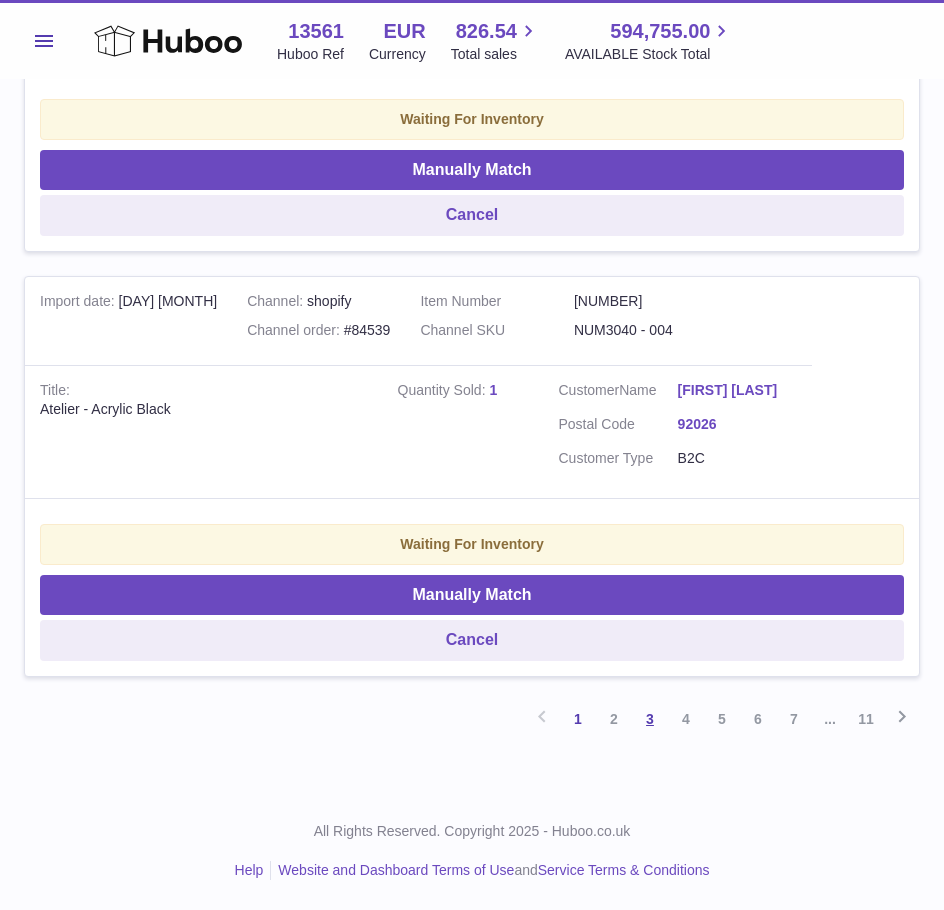 click on "3" at bounding box center [650, 719] 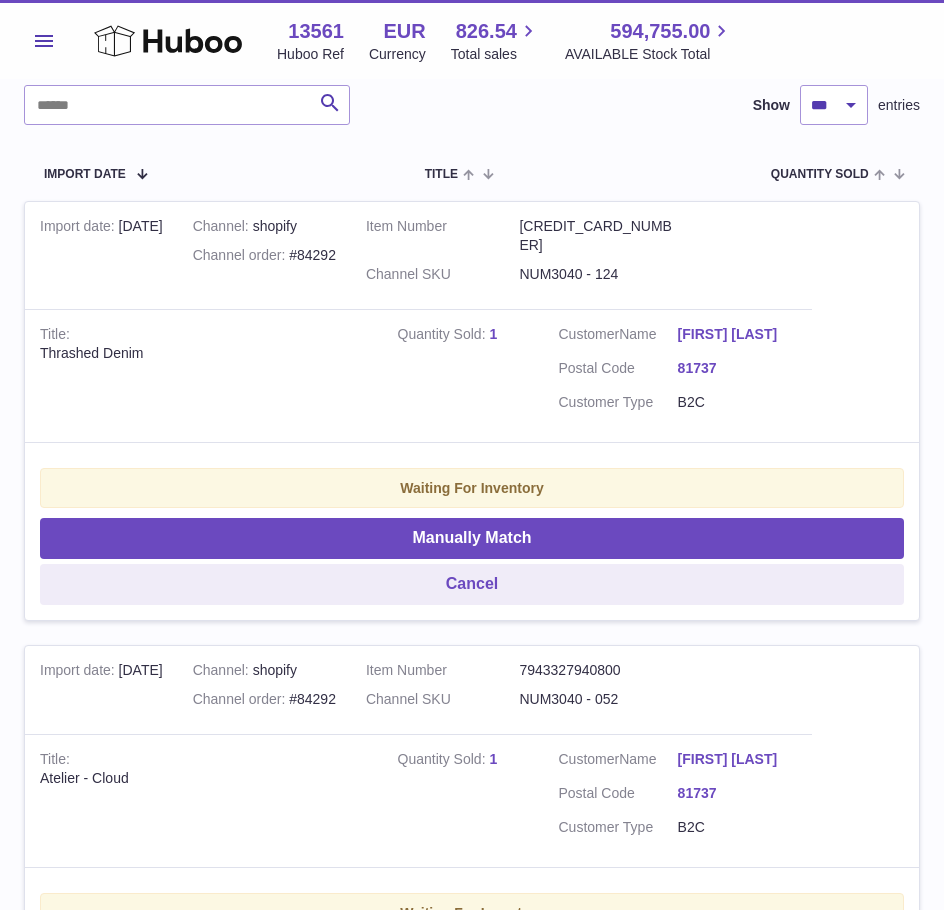 scroll, scrollTop: 280, scrollLeft: 0, axis: vertical 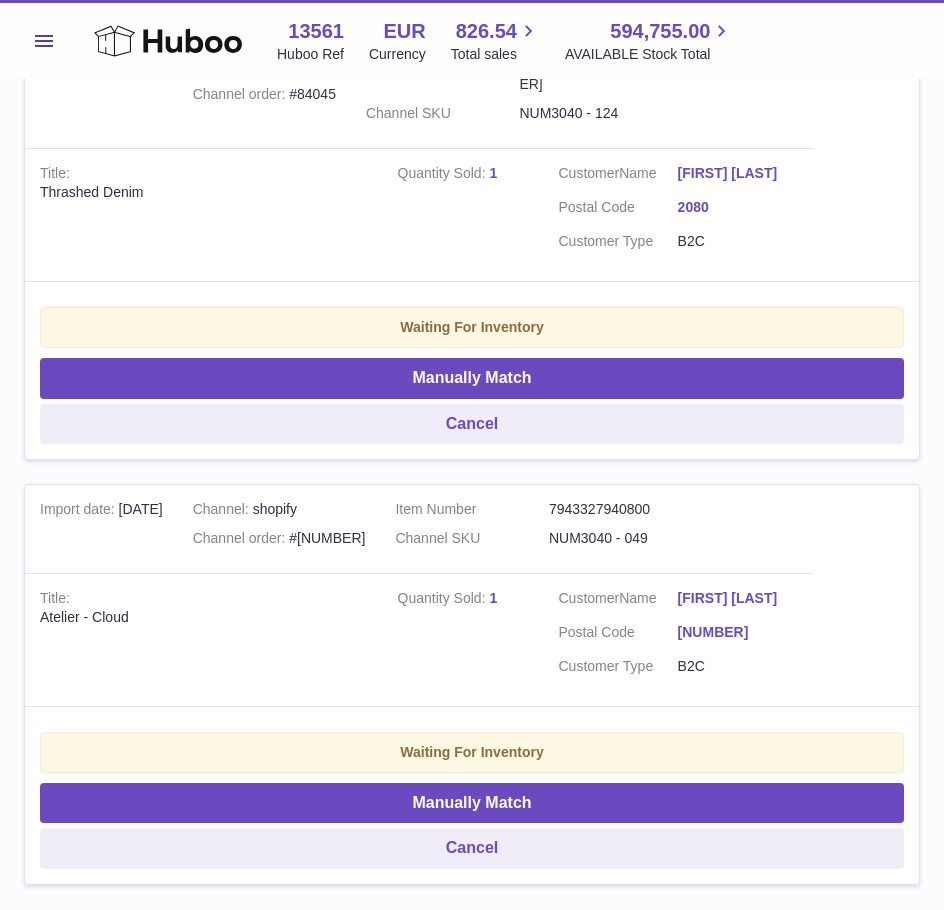 click on "7" at bounding box center [794, 927] 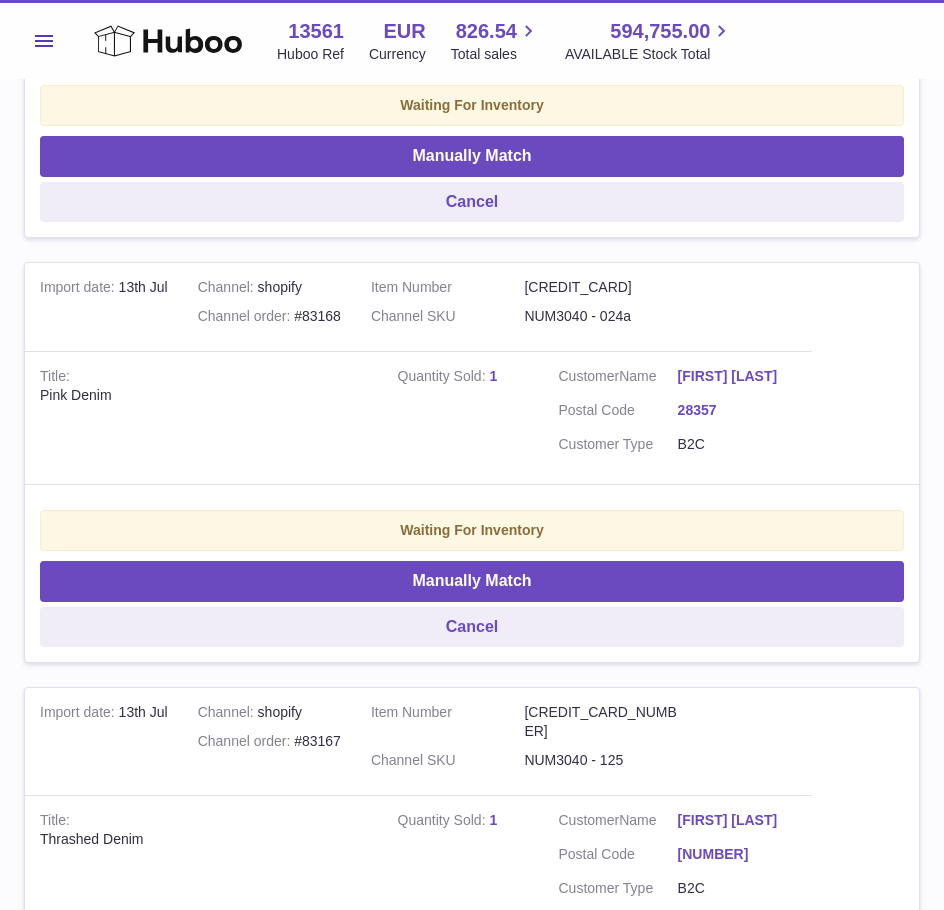 scroll, scrollTop: 14080, scrollLeft: 0, axis: vertical 